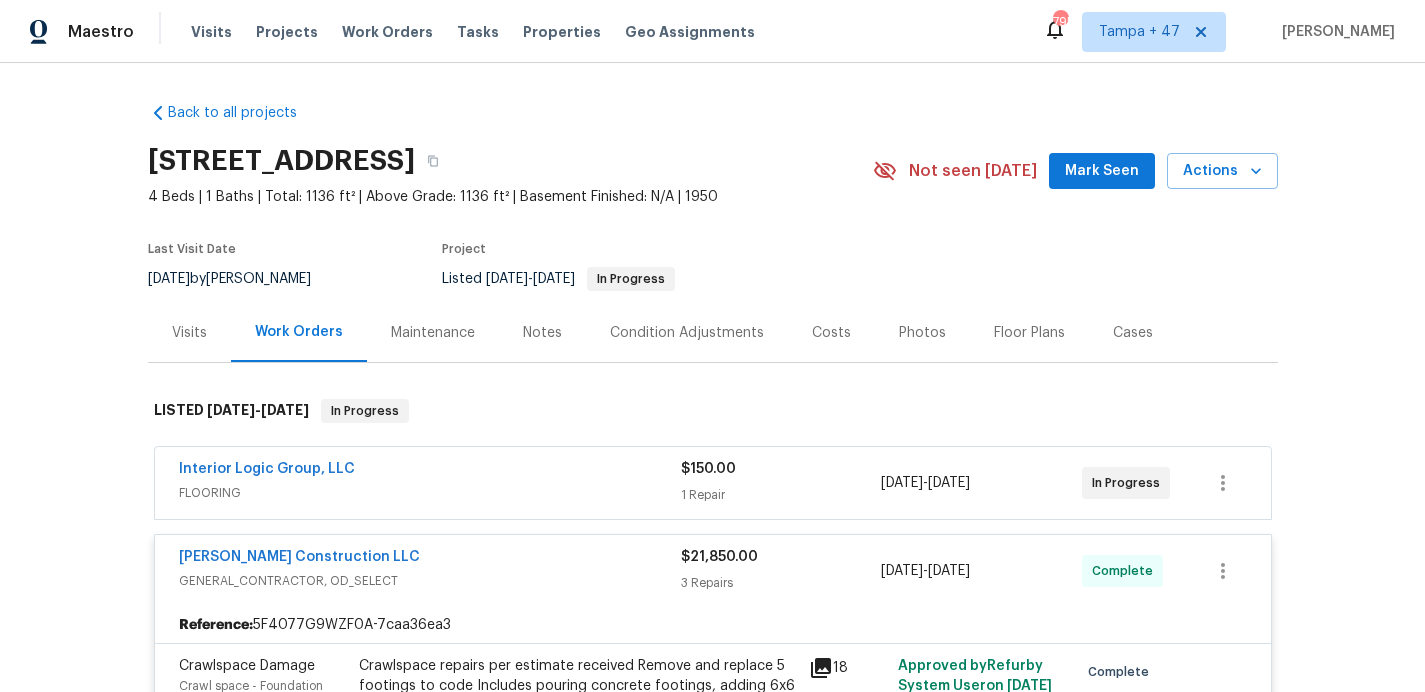 scroll, scrollTop: 0, scrollLeft: 0, axis: both 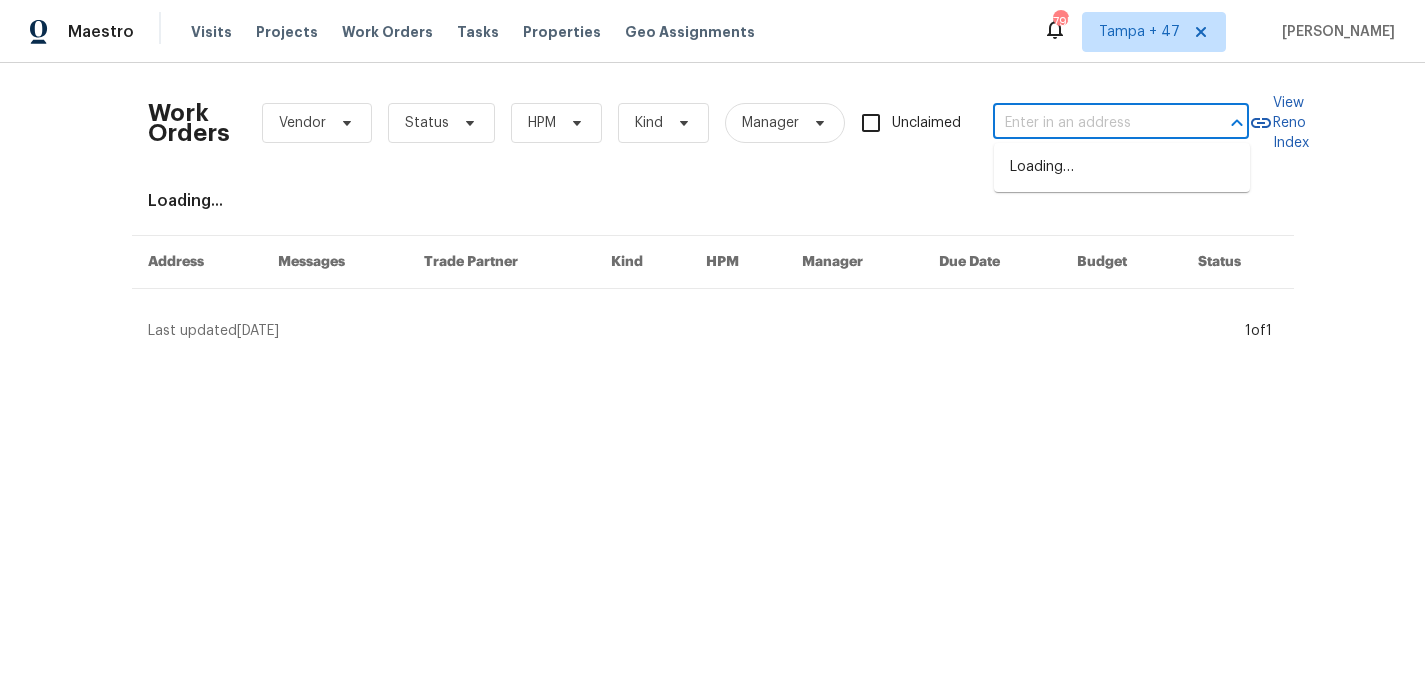 click at bounding box center (1093, 123) 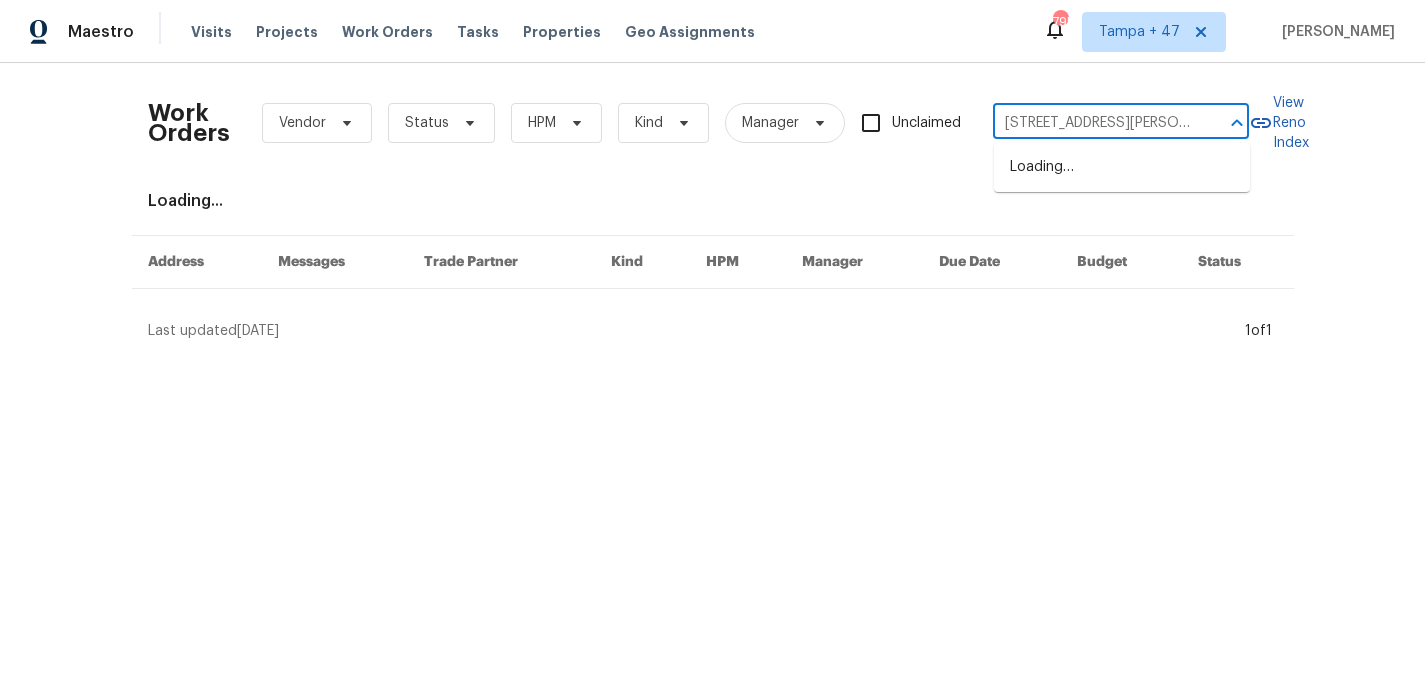scroll, scrollTop: 0, scrollLeft: 101, axis: horizontal 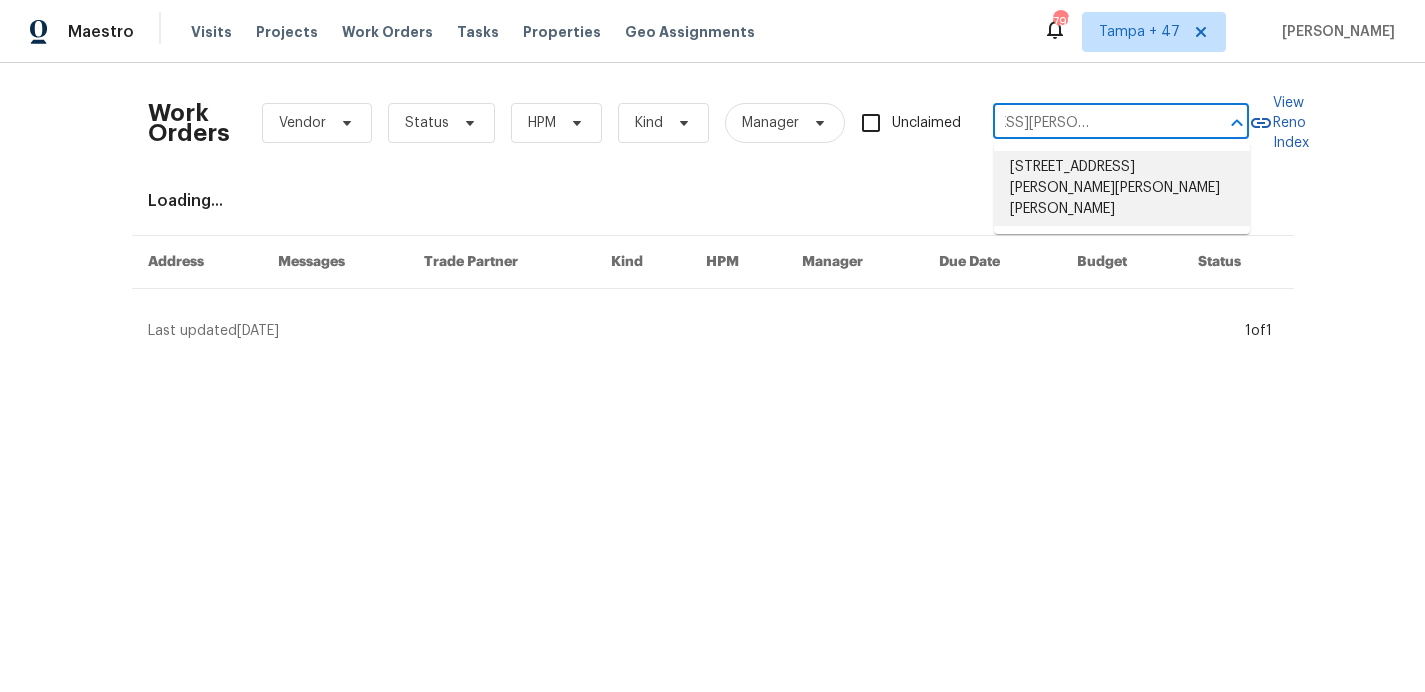 click on "5316 W Stone Hayes Dr, Herriman, UT 84096" at bounding box center [1122, 188] 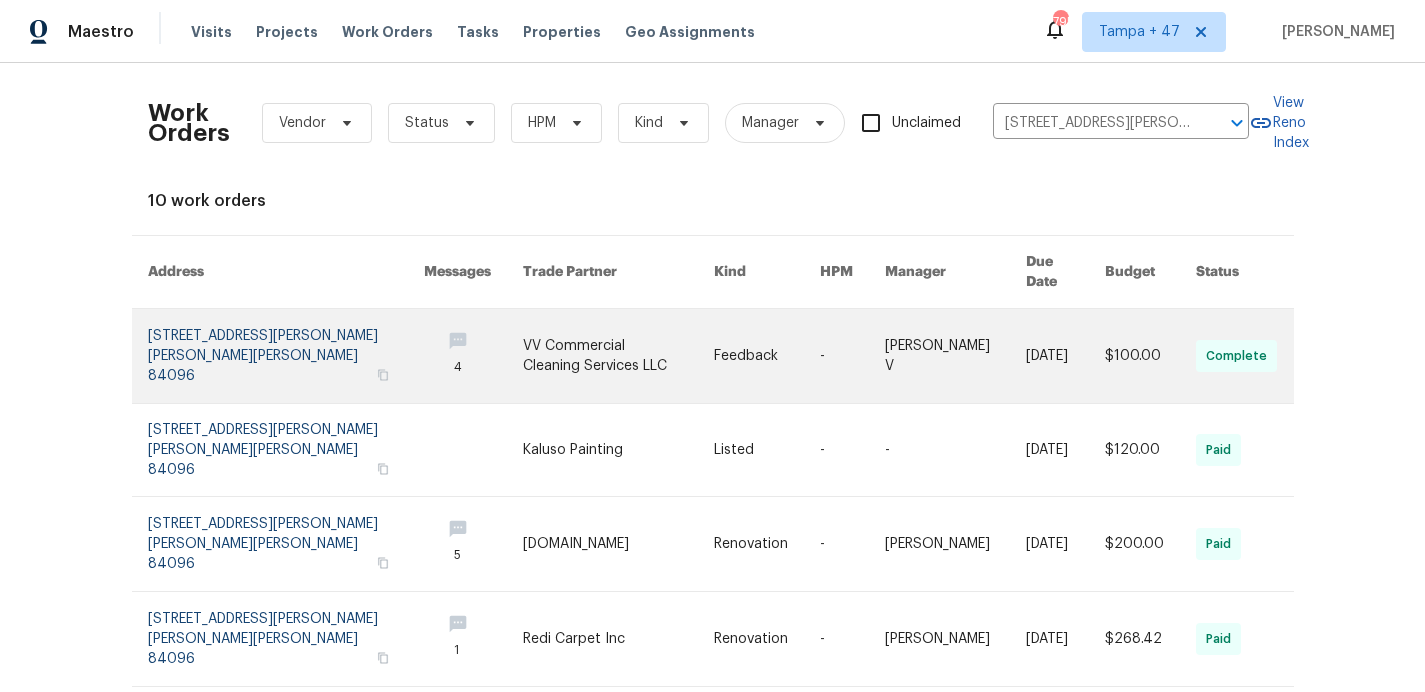 click at bounding box center [286, 356] 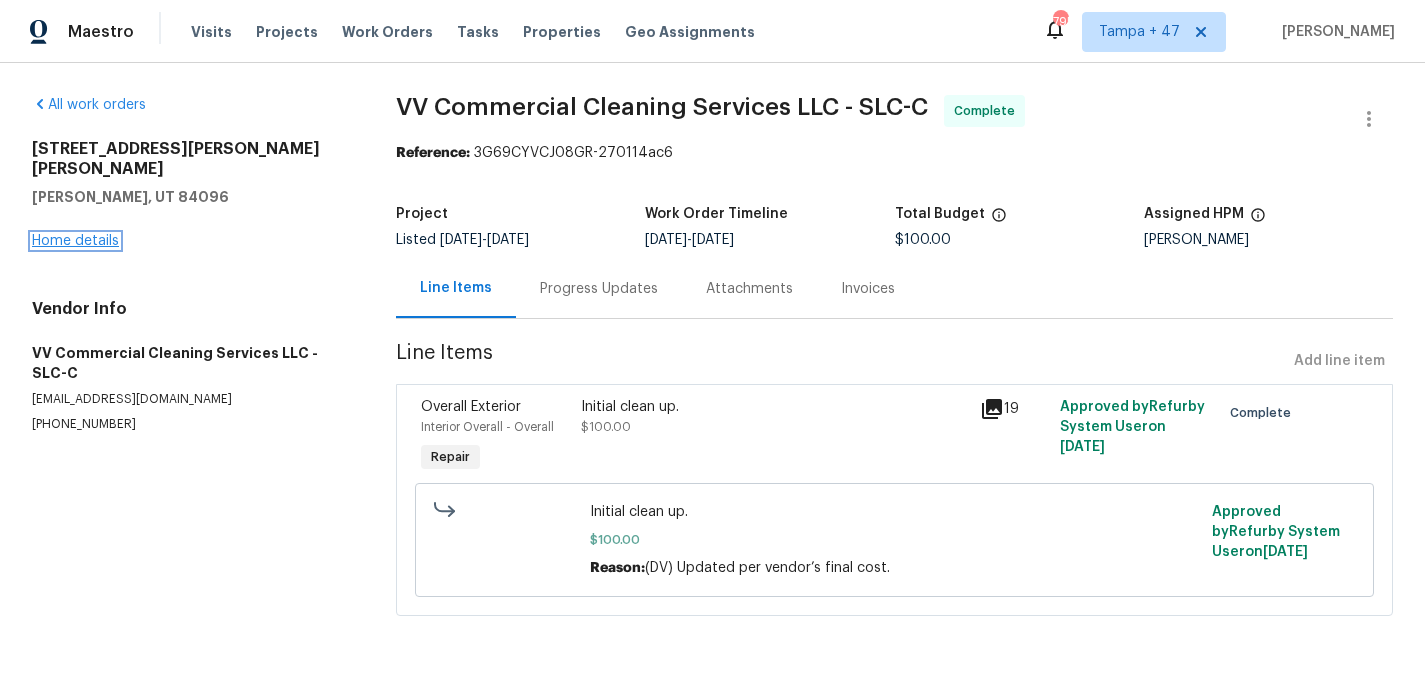 click on "Home details" at bounding box center (75, 241) 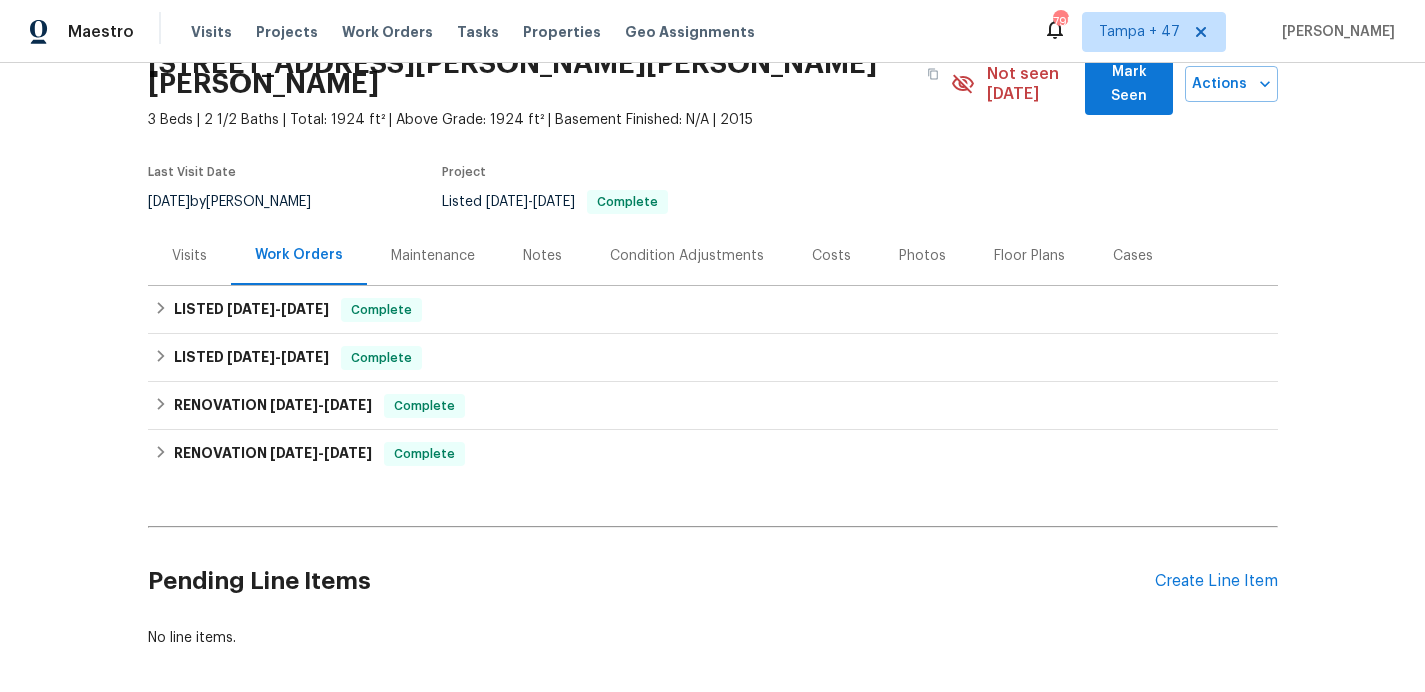 scroll, scrollTop: 98, scrollLeft: 0, axis: vertical 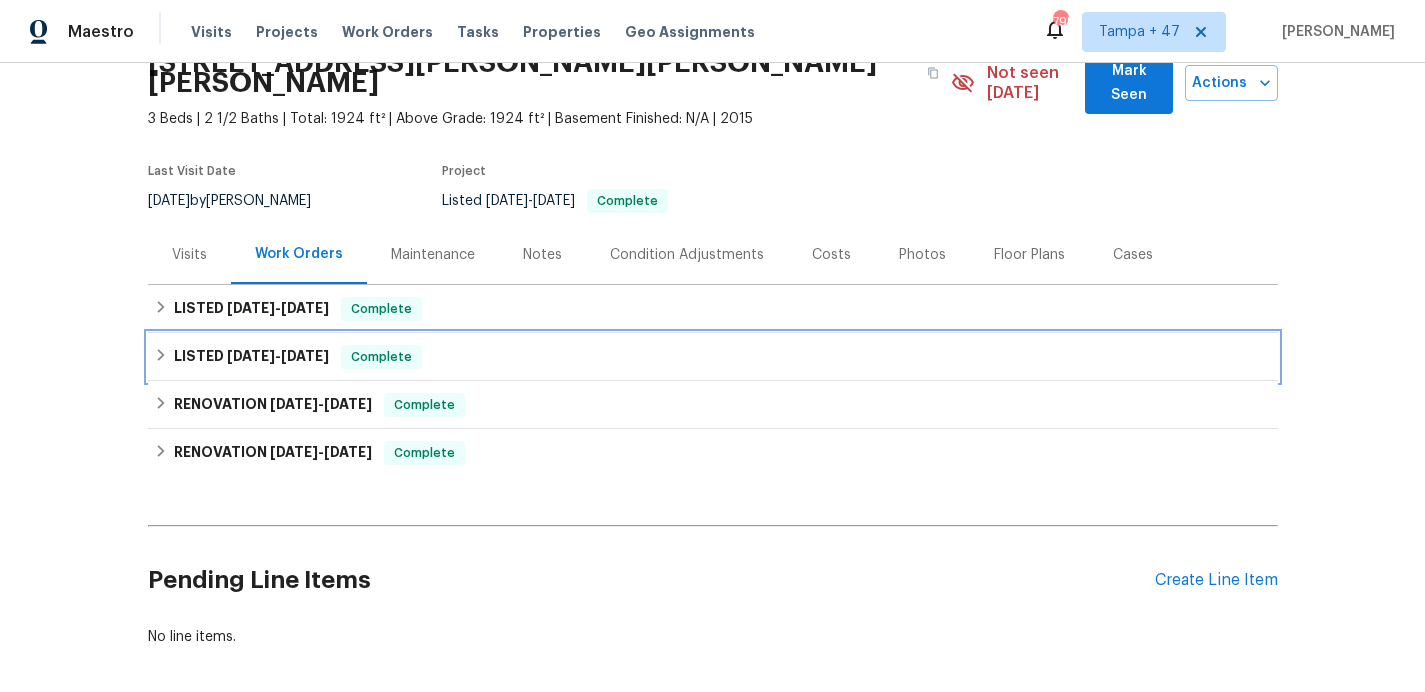 click on "LISTED   5/12/25  -  5/14/25 Complete" at bounding box center (713, 357) 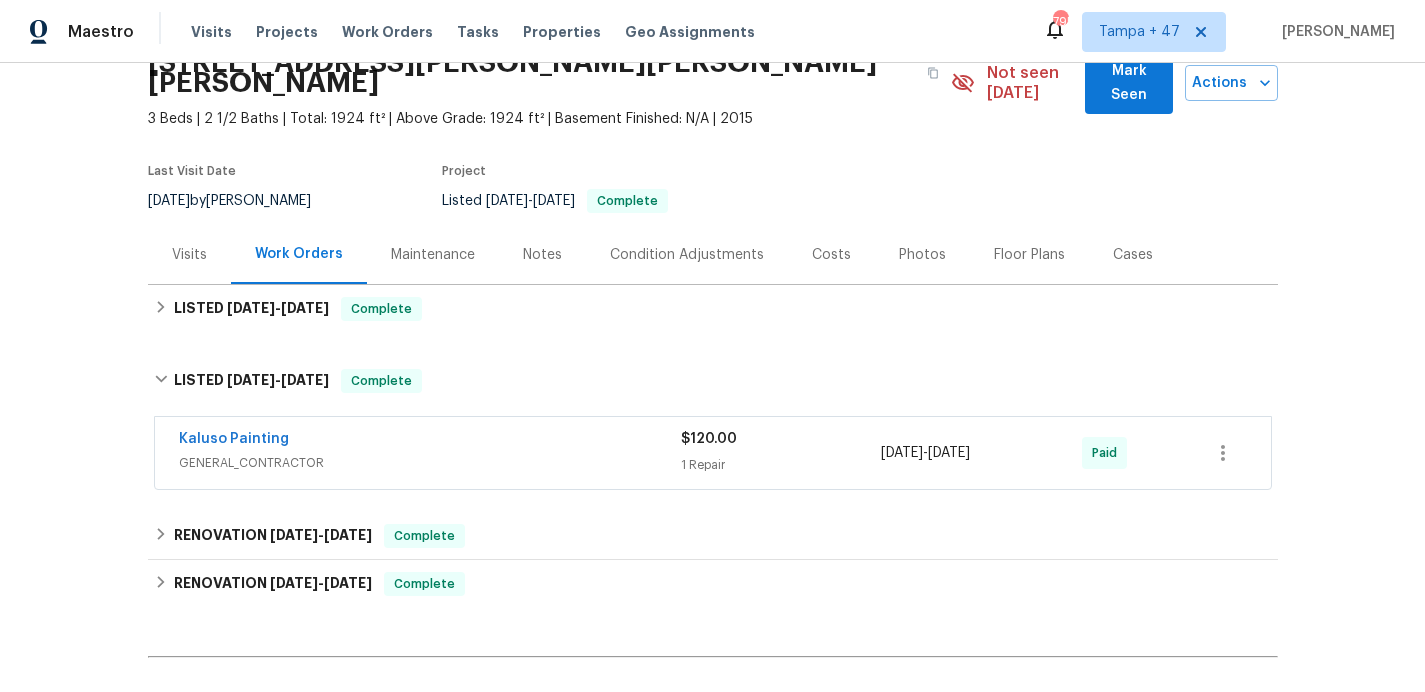 click on "Kaluso Painting" at bounding box center [430, 441] 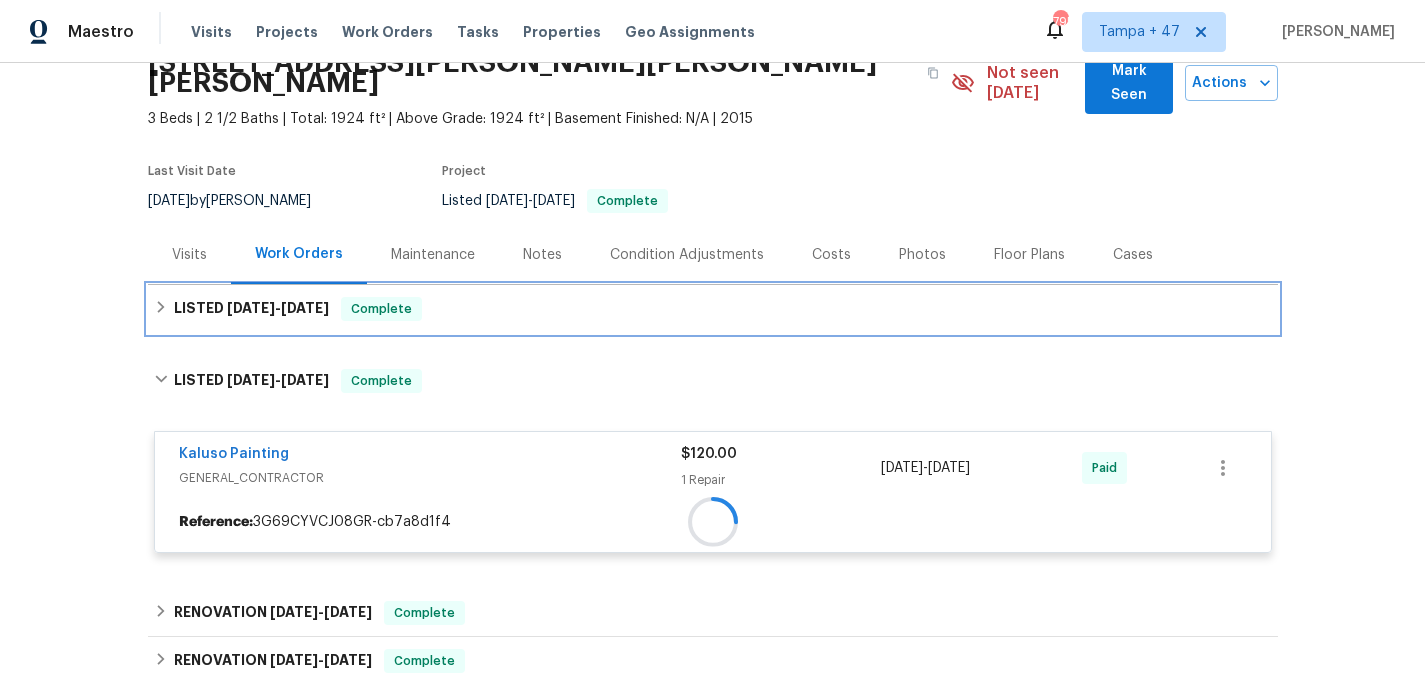 click on "LISTED   7/10/25  -  7/14/25 Complete" at bounding box center [713, 309] 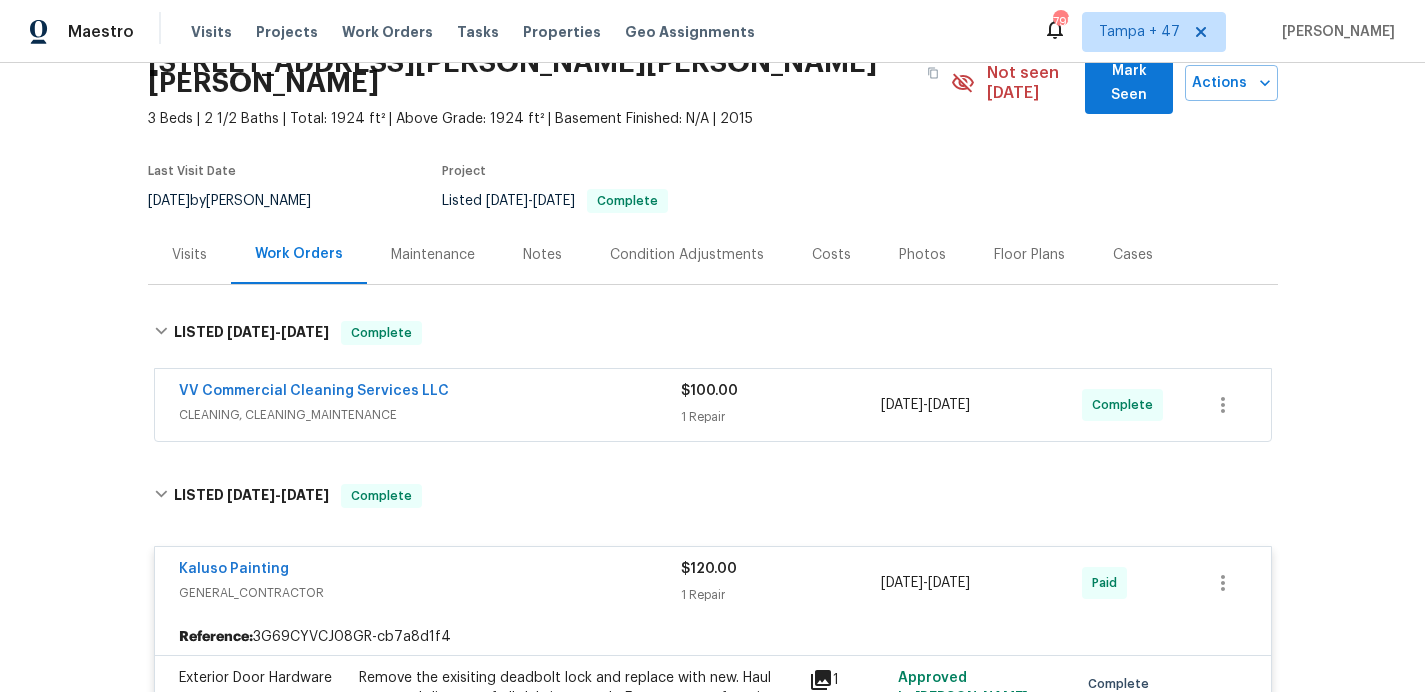 click on "VV Commercial Cleaning Services LLC" at bounding box center (430, 393) 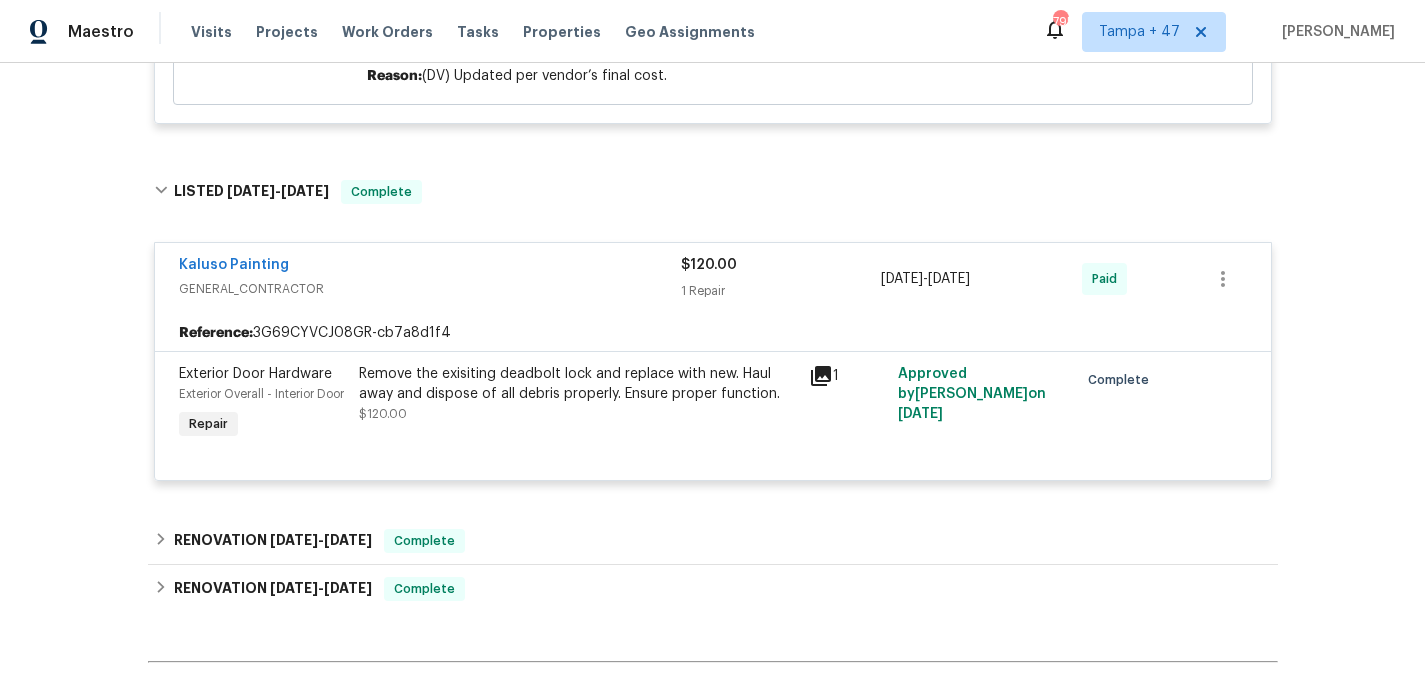 scroll, scrollTop: 882, scrollLeft: 0, axis: vertical 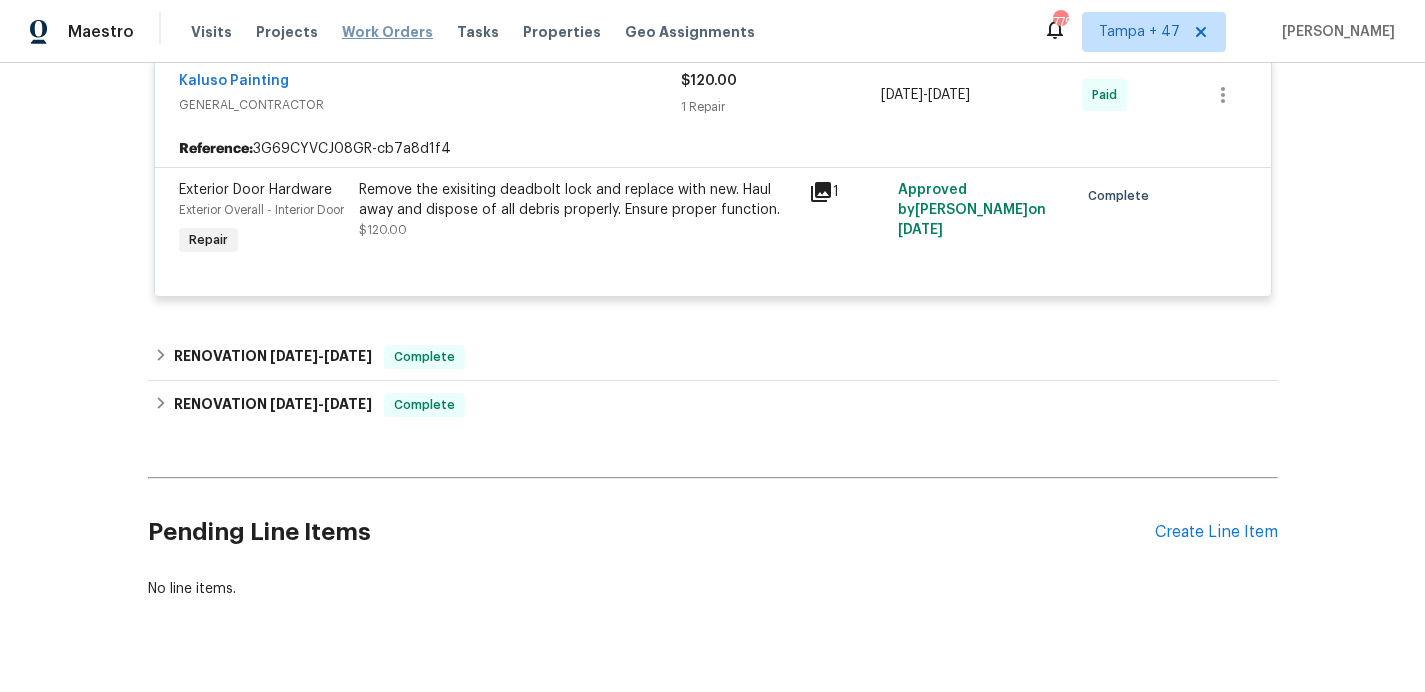 click on "Work Orders" at bounding box center (387, 32) 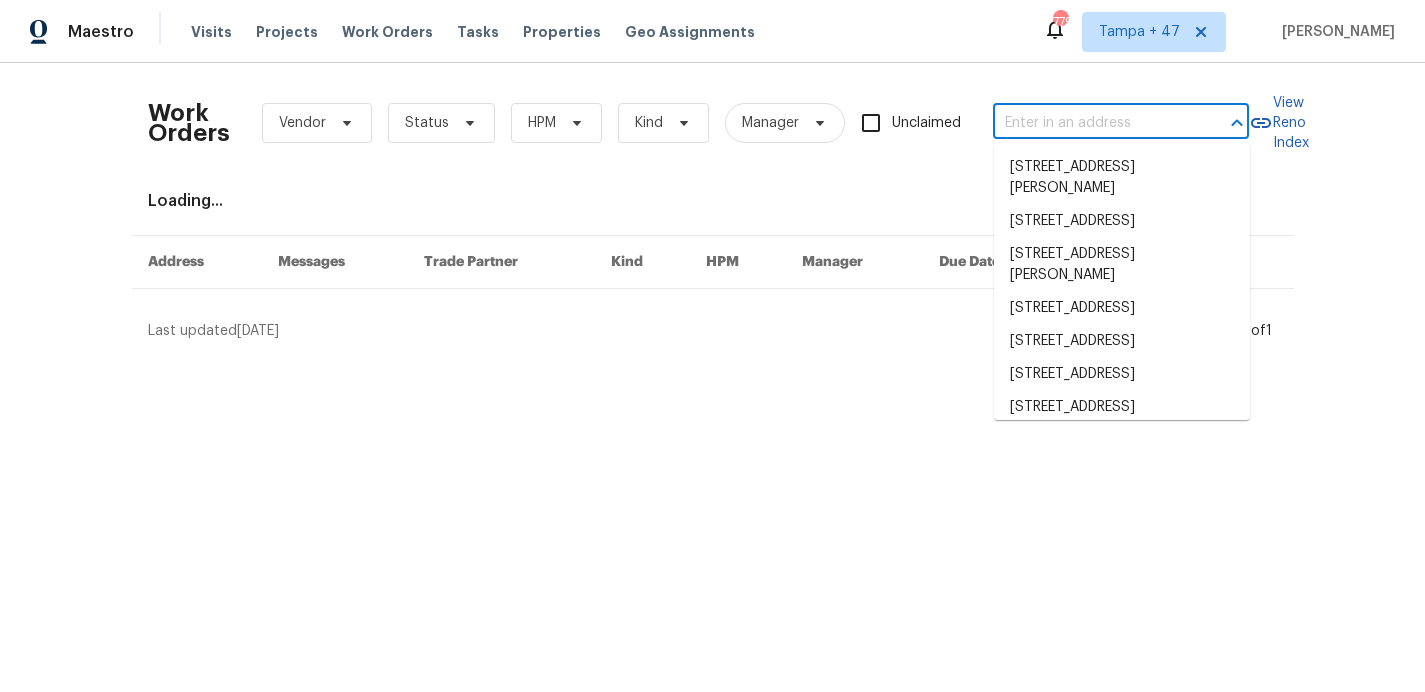 click at bounding box center (1093, 123) 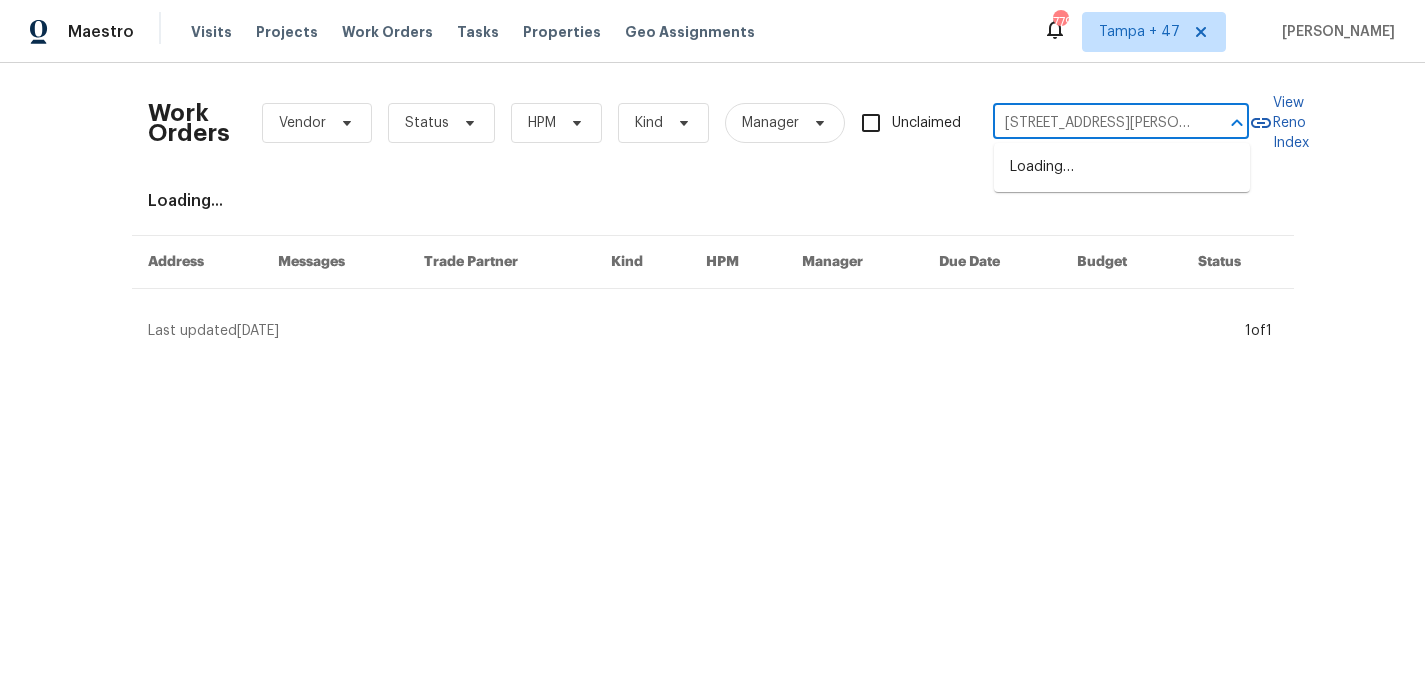 scroll, scrollTop: 0, scrollLeft: 67, axis: horizontal 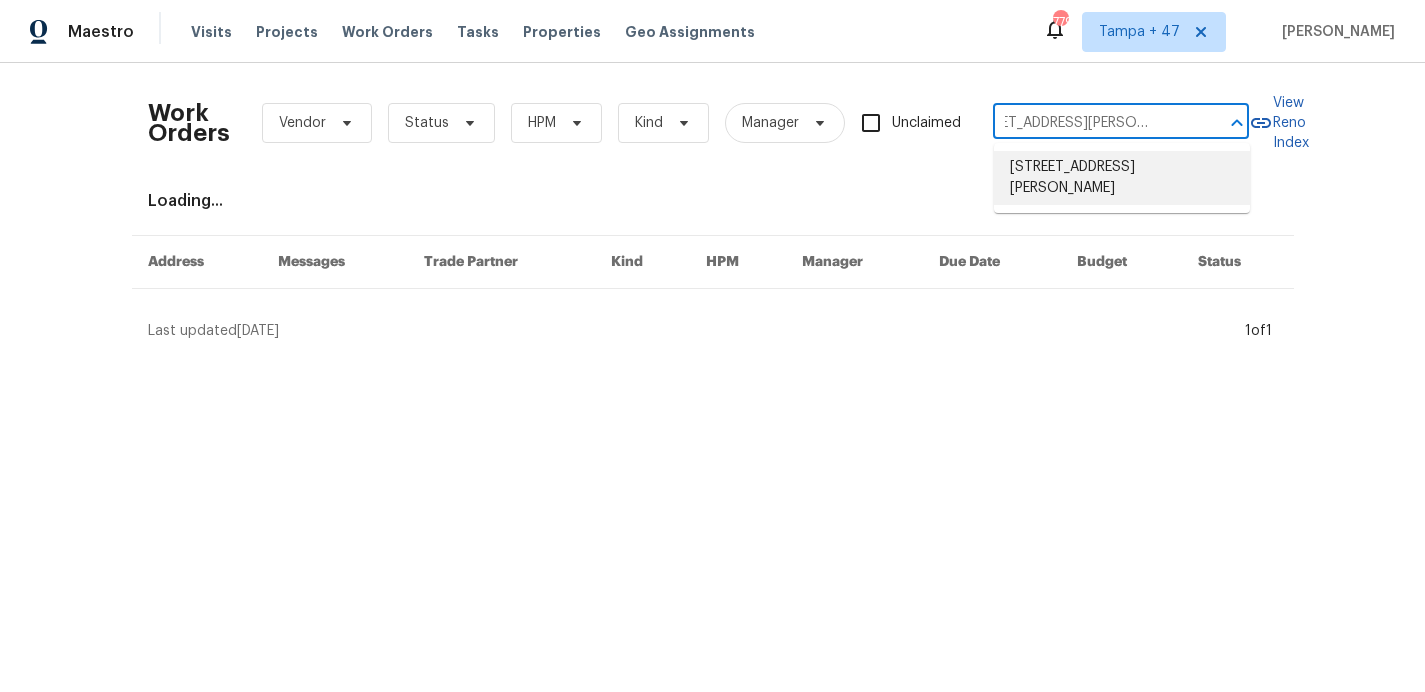 click on "1960 Arabian Ct, Henderson, NV 89002" at bounding box center [1122, 178] 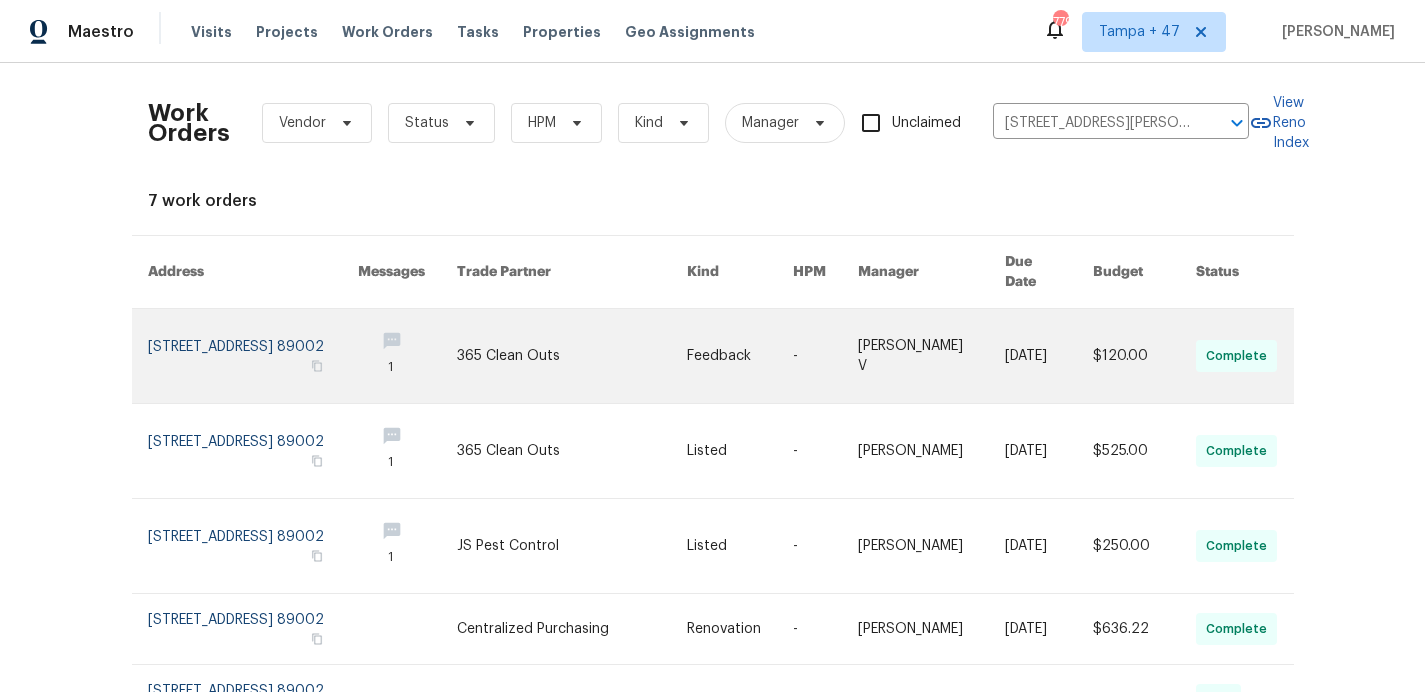 click at bounding box center (253, 356) 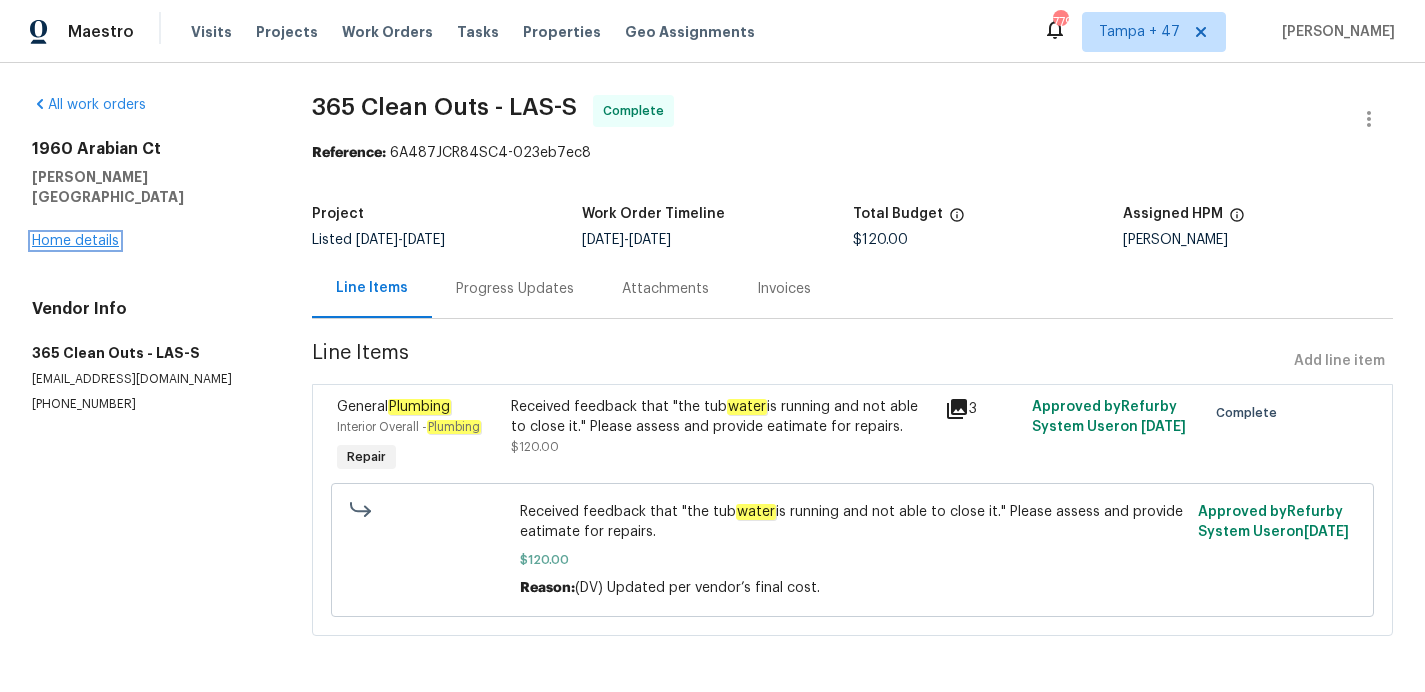 click on "Home details" at bounding box center (75, 241) 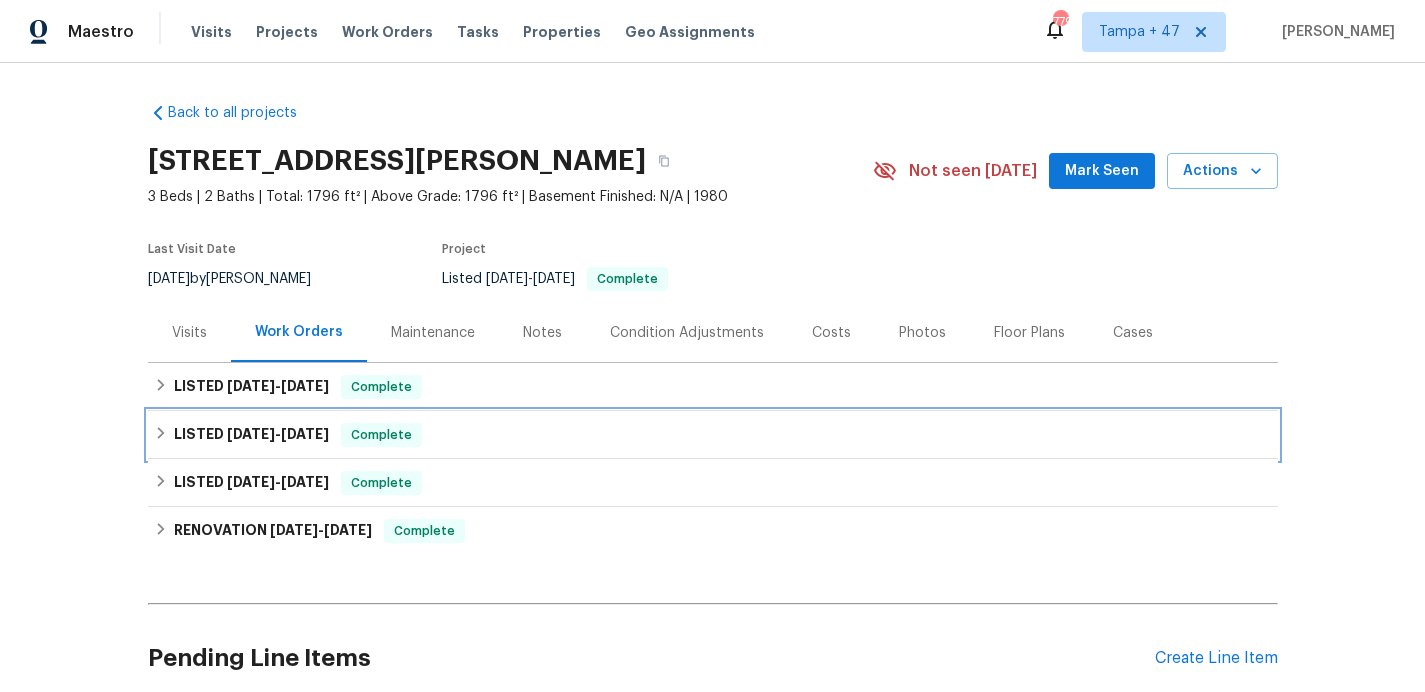 click on "LISTED   7/8/25  -  7/9/25 Complete" at bounding box center (713, 435) 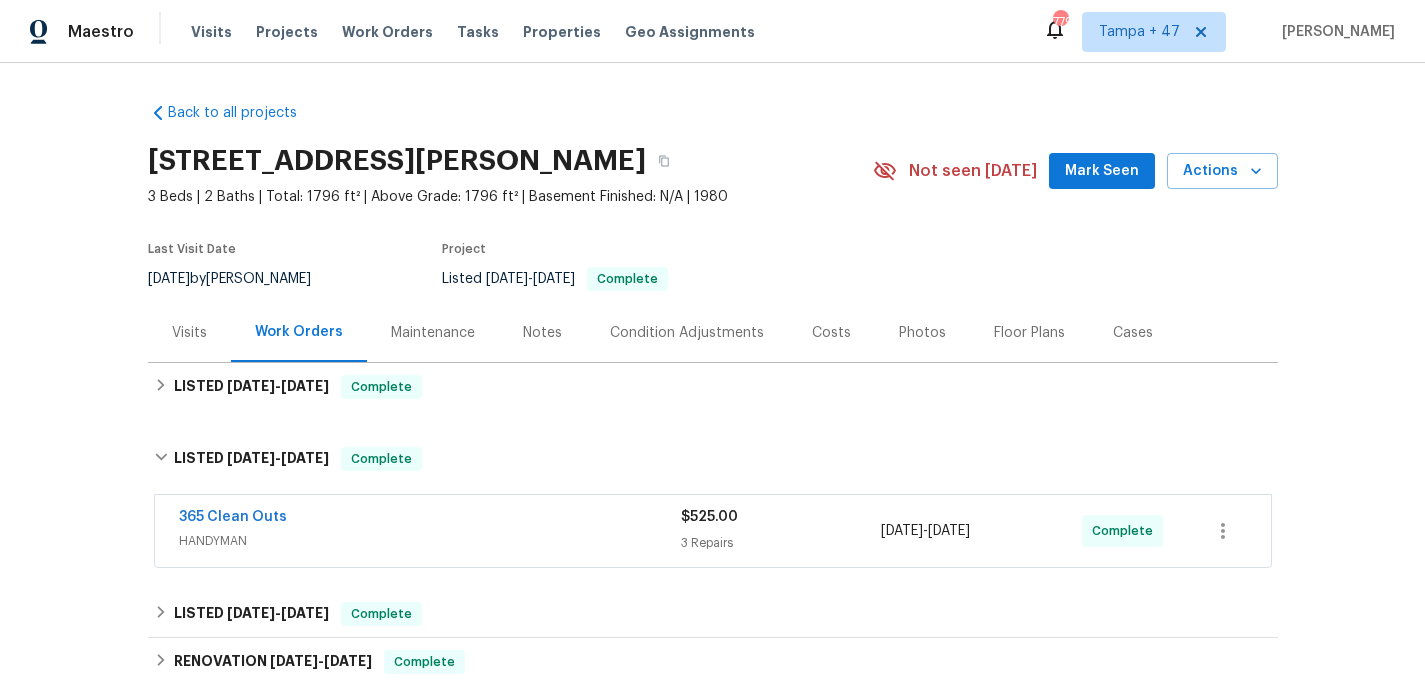 click on "365 Clean Outs" at bounding box center [430, 519] 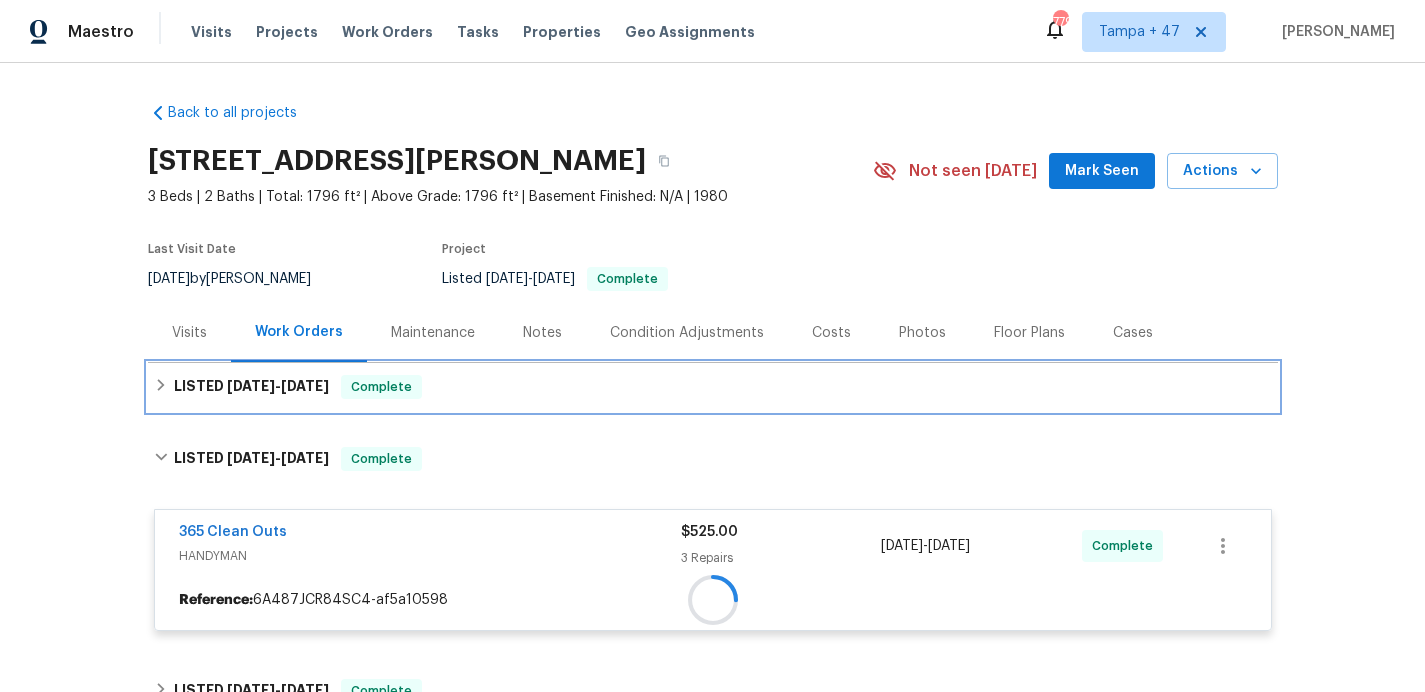click on "LISTED   7/11/25  -  7/14/25 Complete" at bounding box center [713, 387] 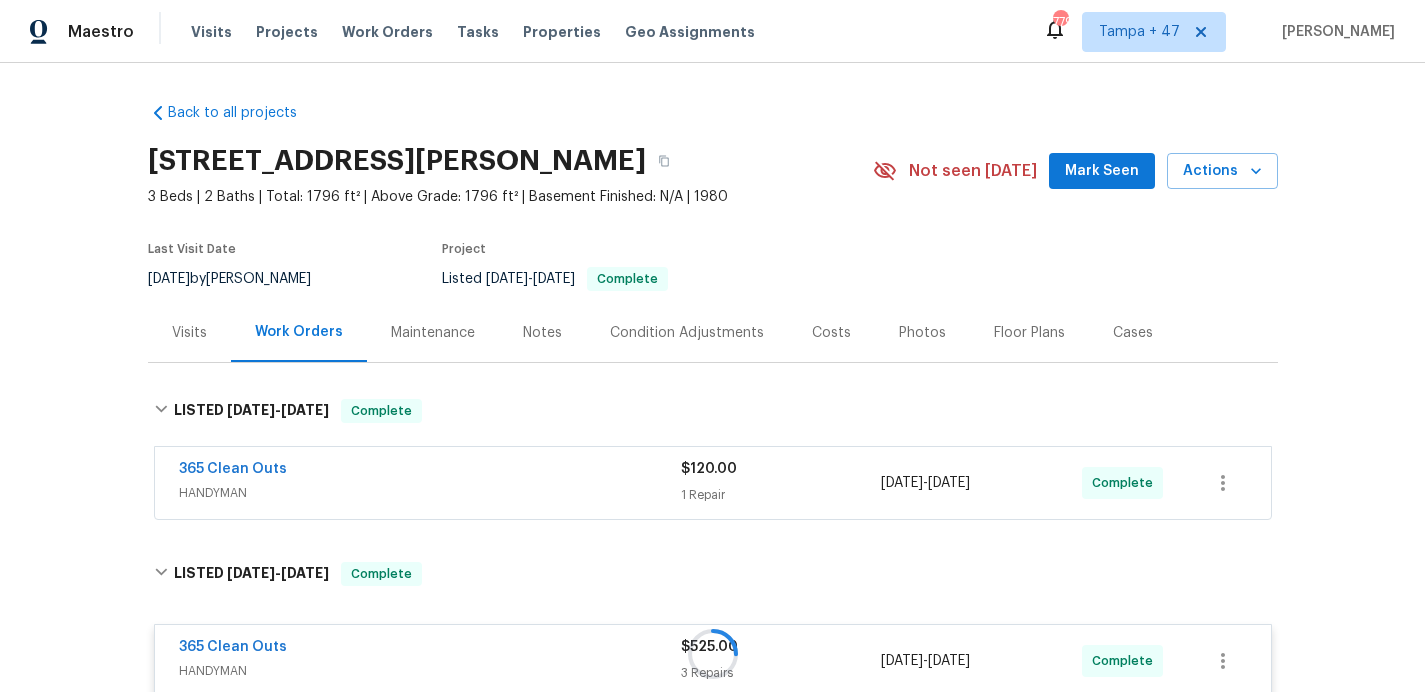 click on "HANDYMAN" at bounding box center (430, 493) 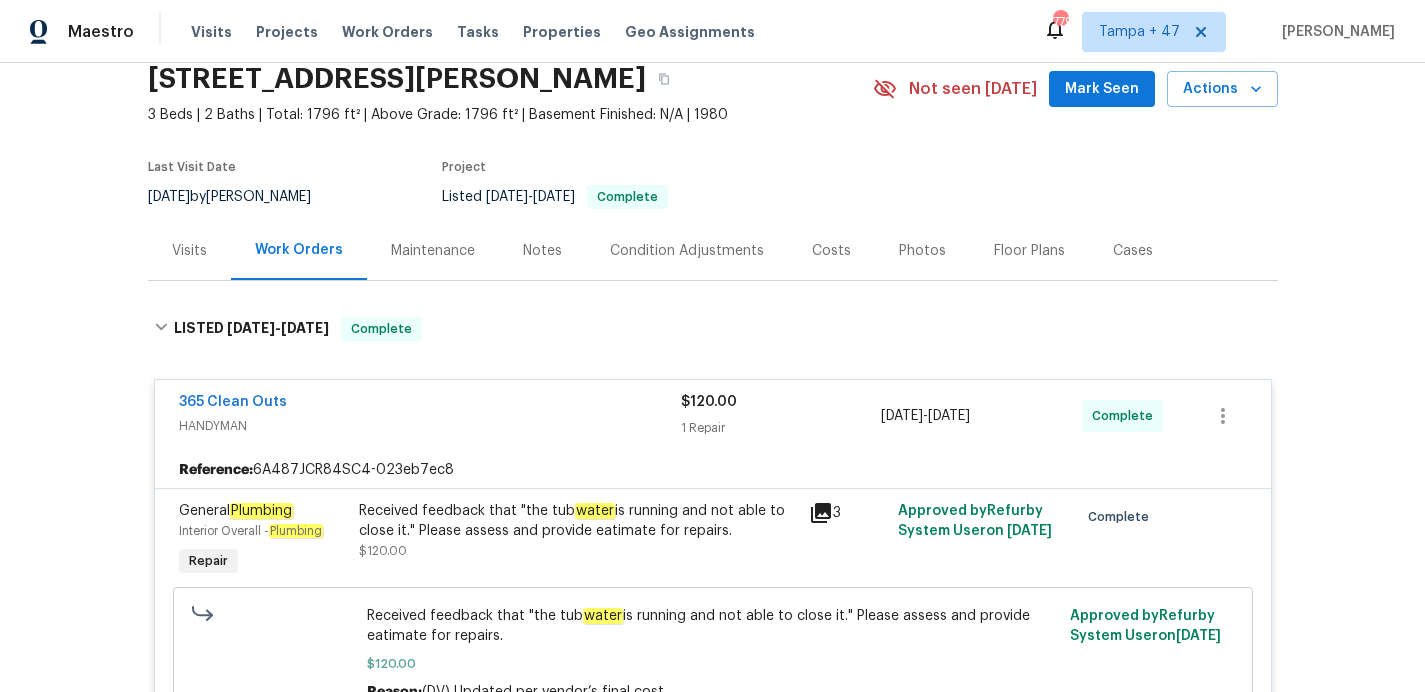 scroll, scrollTop: 83, scrollLeft: 0, axis: vertical 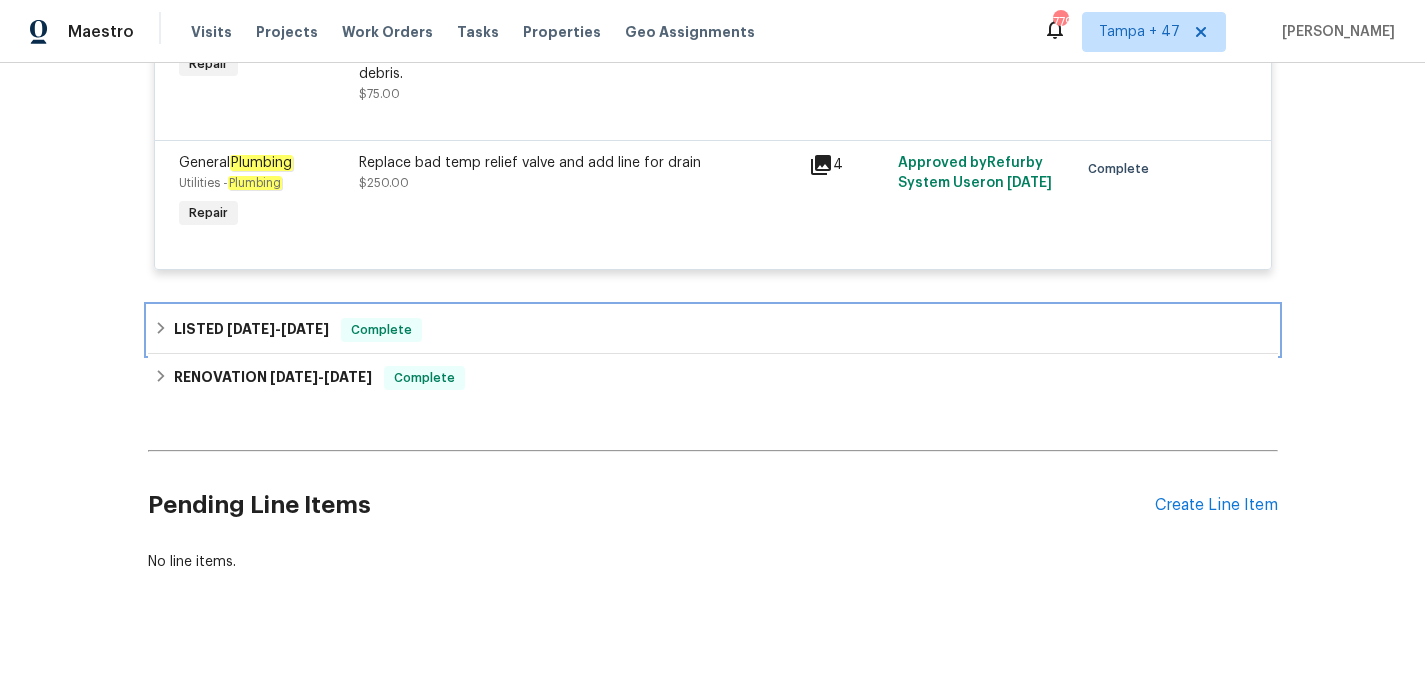 click on "LISTED   7/2/25  -  7/4/25 Complete" at bounding box center [713, 330] 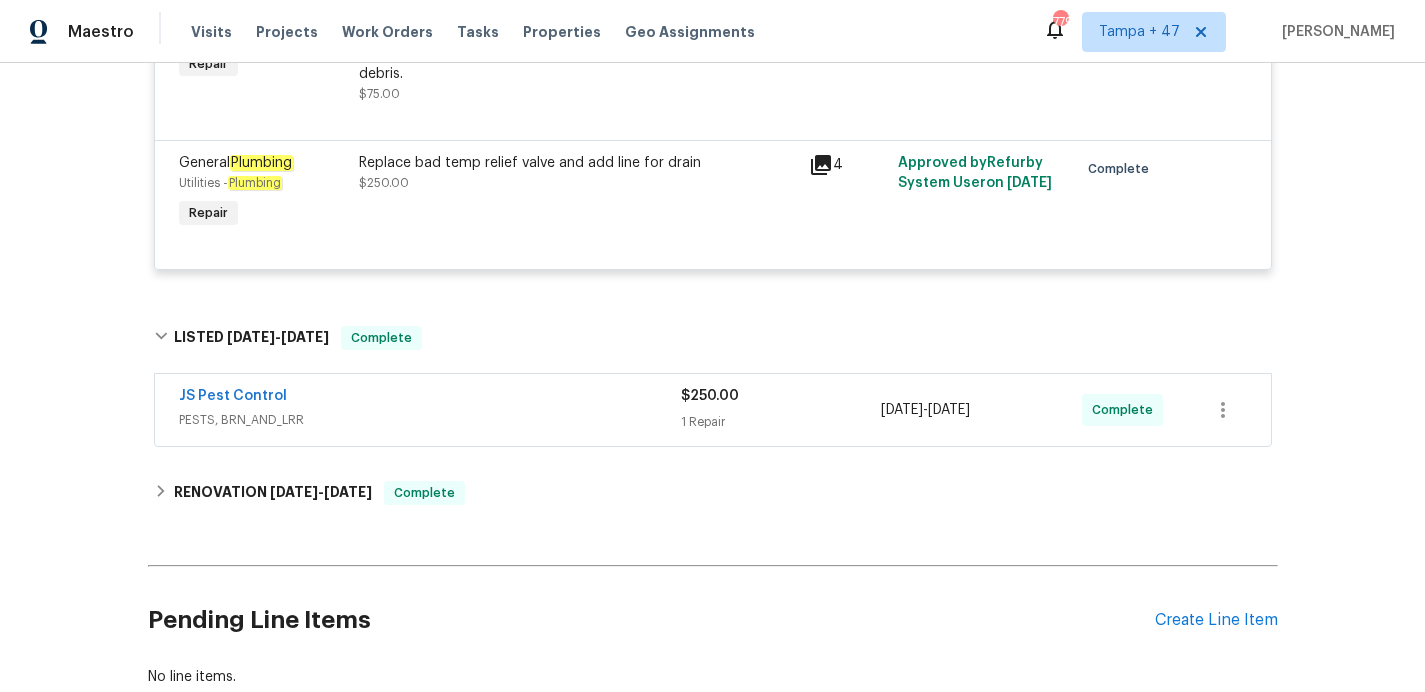 click on "JS Pest Control" at bounding box center [430, 398] 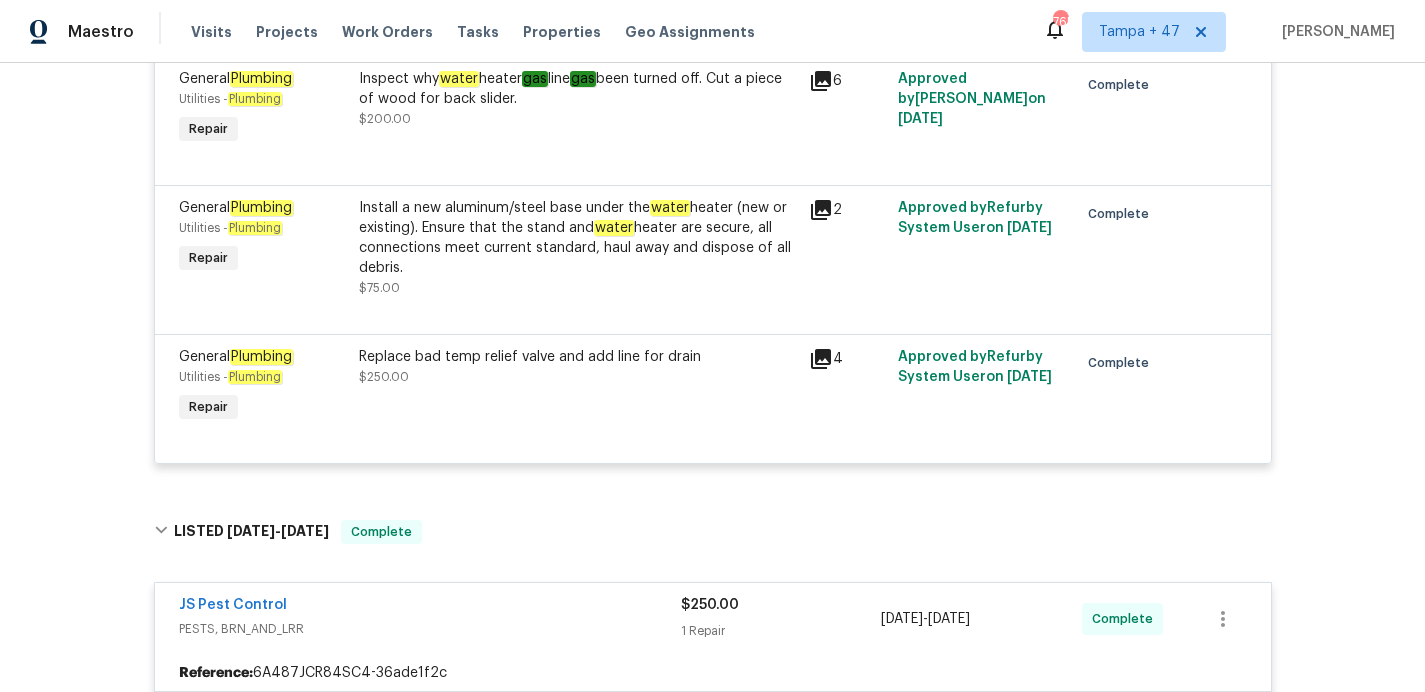 scroll, scrollTop: 999, scrollLeft: 0, axis: vertical 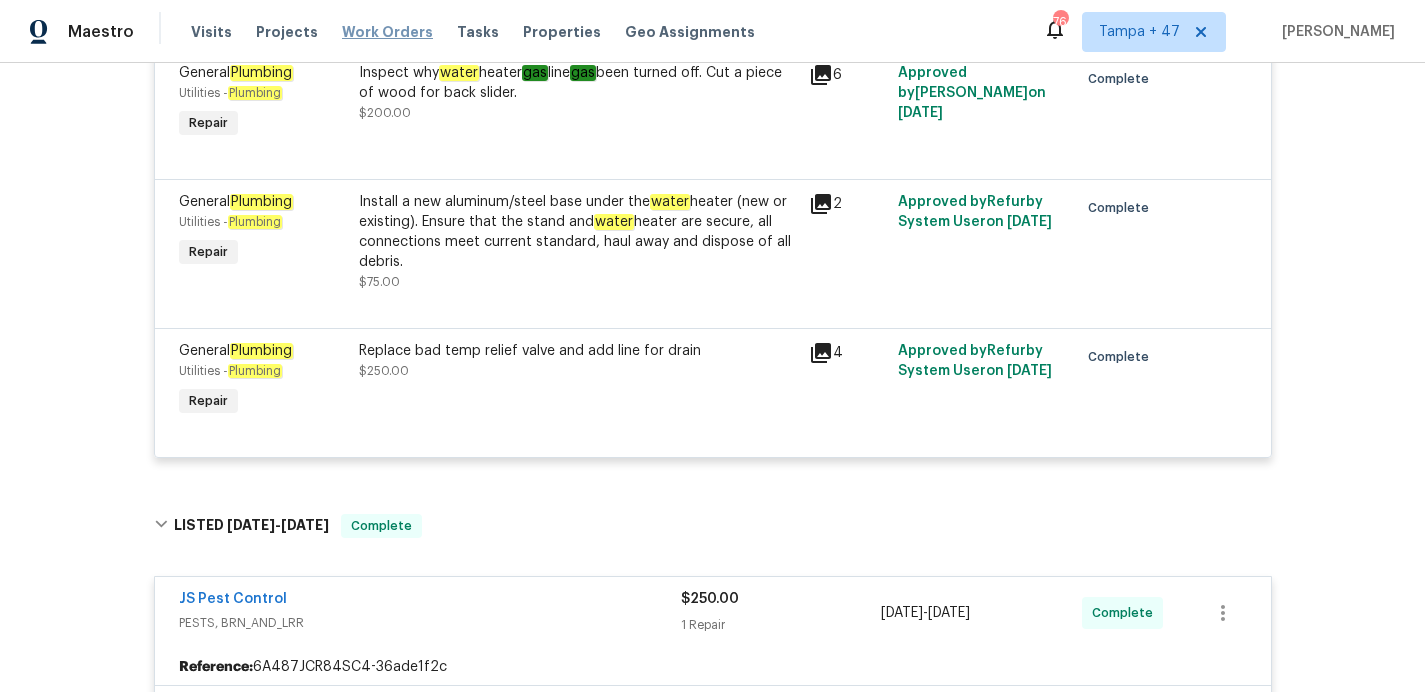 click on "Work Orders" at bounding box center (387, 32) 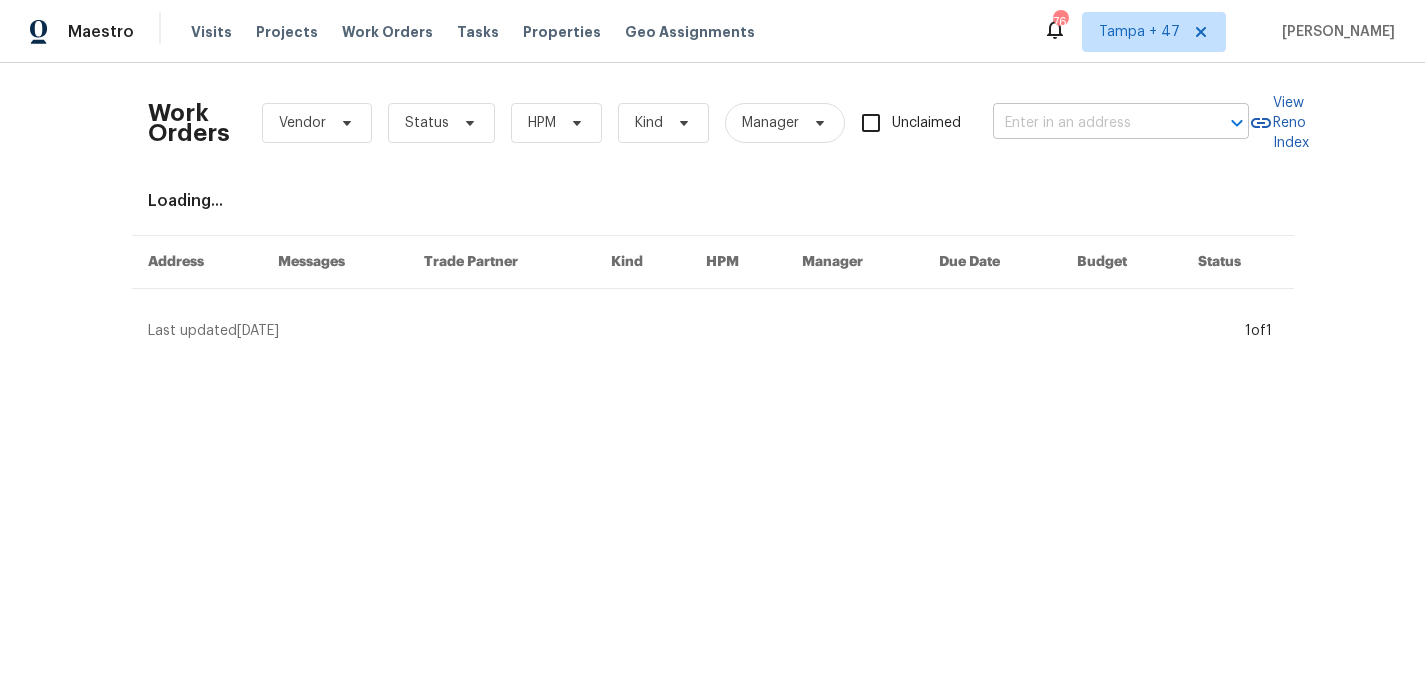 click at bounding box center (1093, 123) 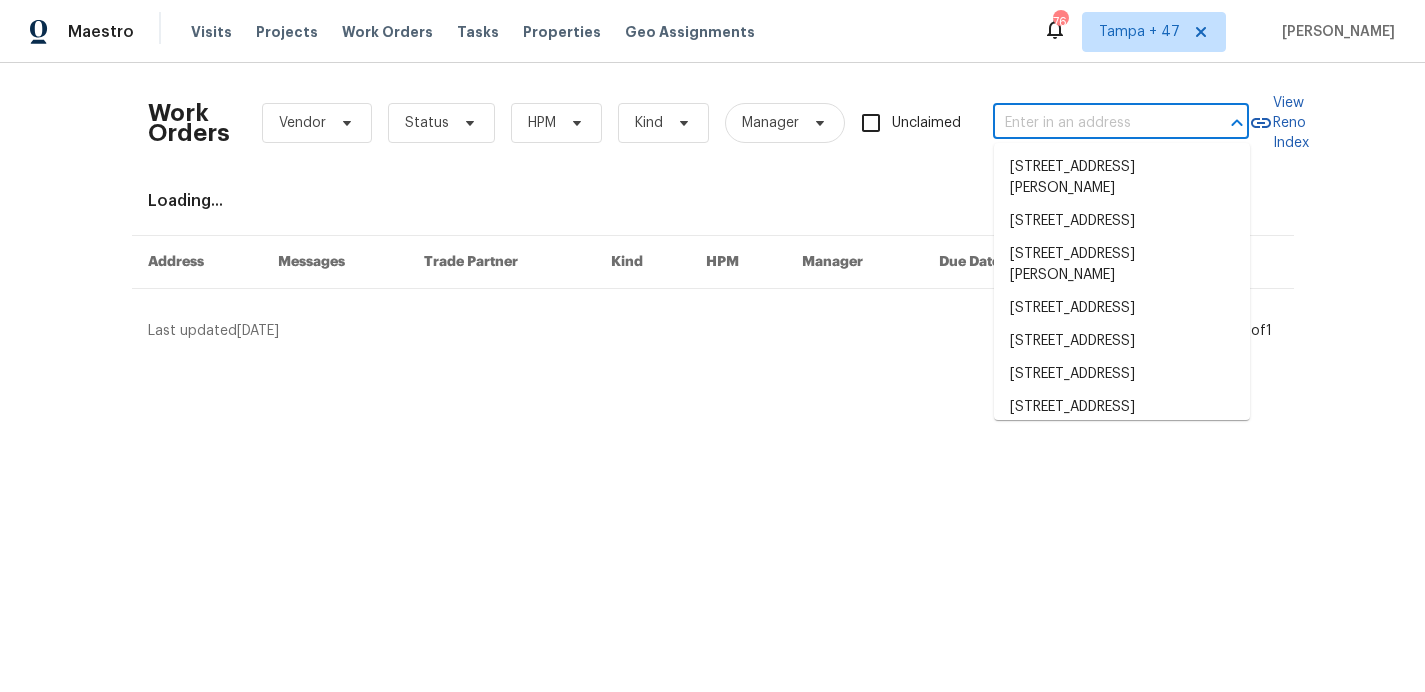 paste on "137 Batesview Dr Greenville, SC 29607" 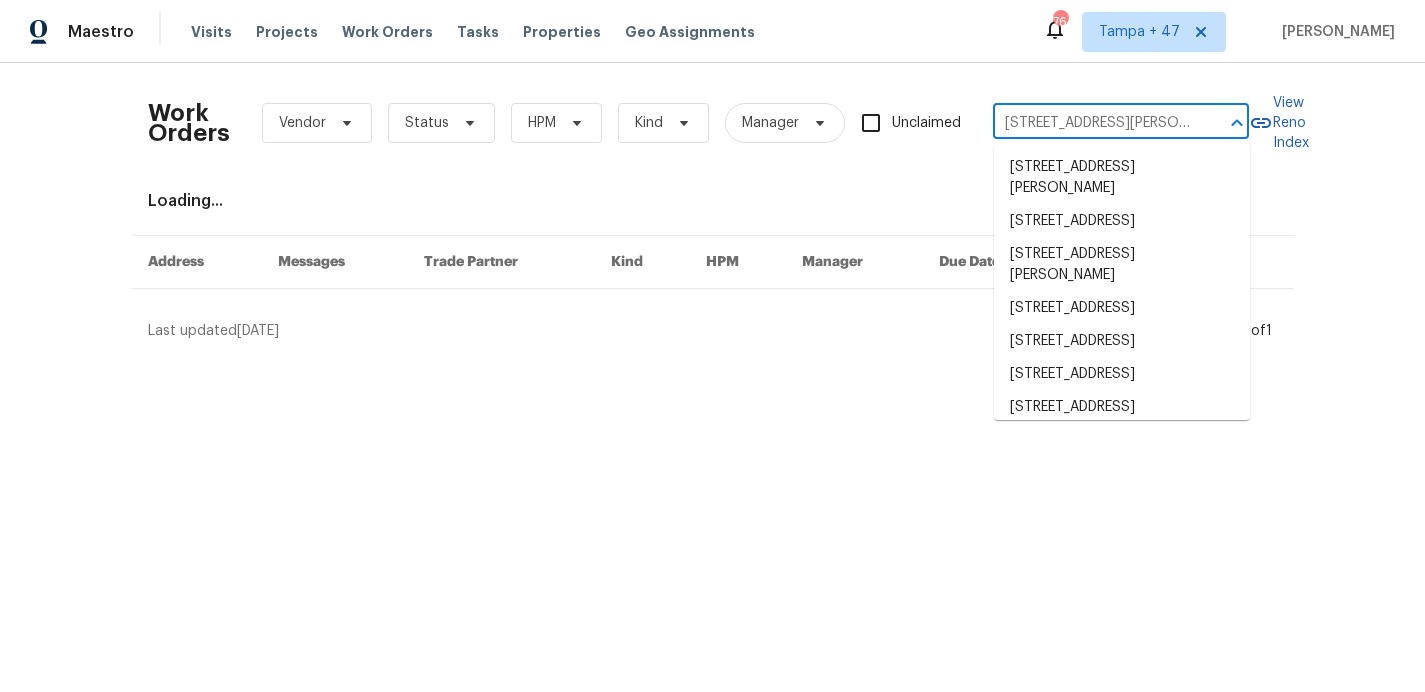 scroll, scrollTop: 0, scrollLeft: 62, axis: horizontal 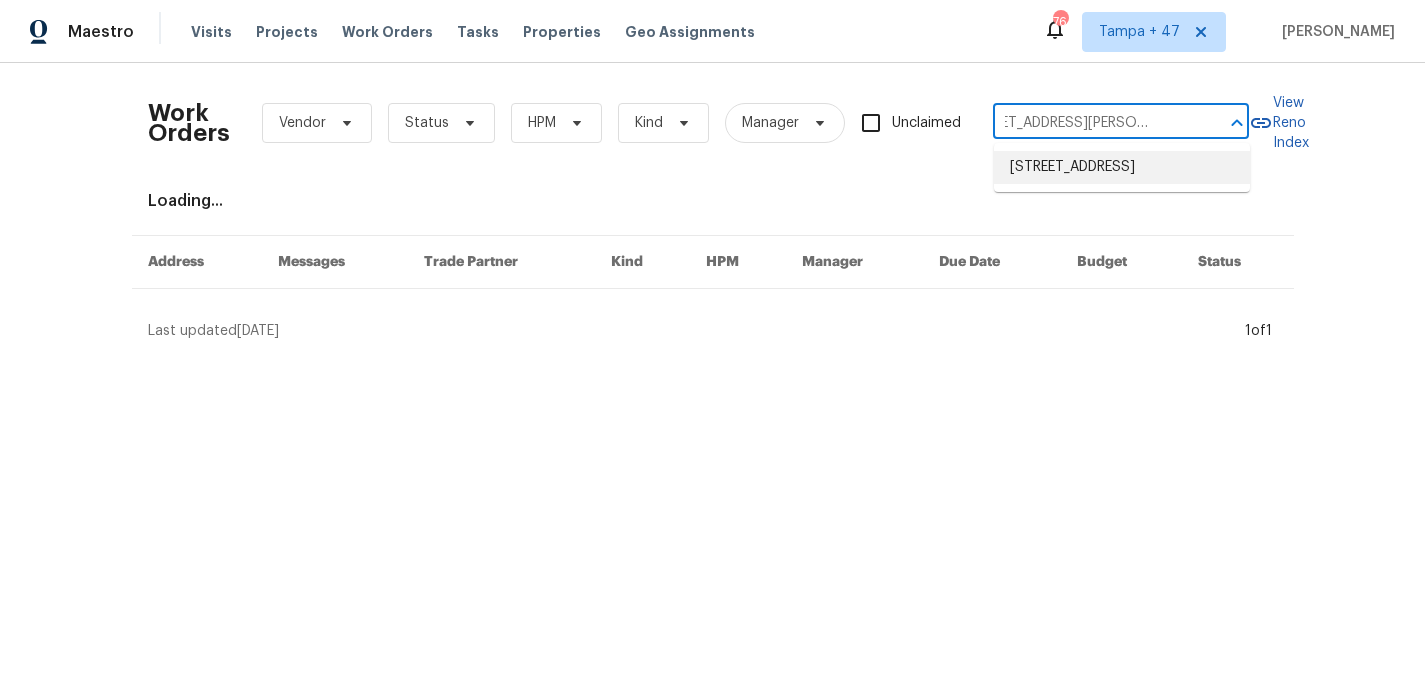 click on "137 Batesview Dr, Greenville, SC 29607" at bounding box center [1122, 167] 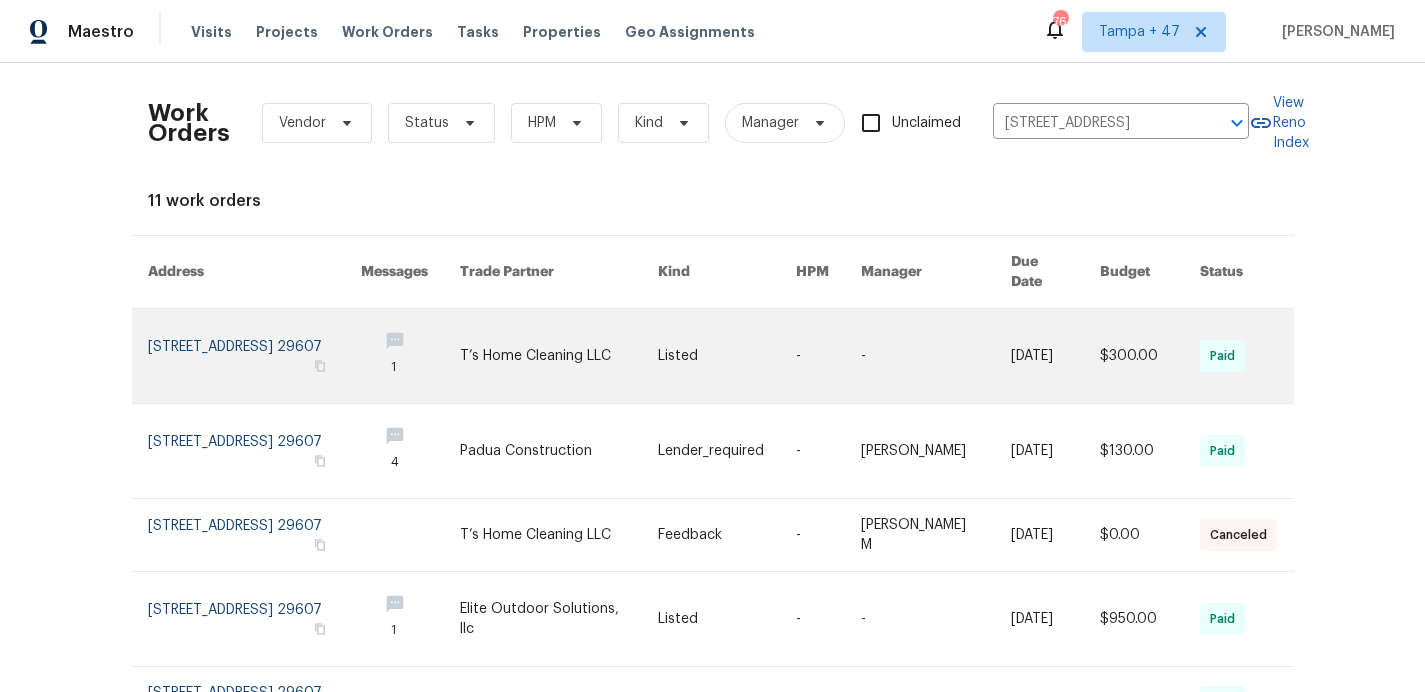 click at bounding box center [254, 356] 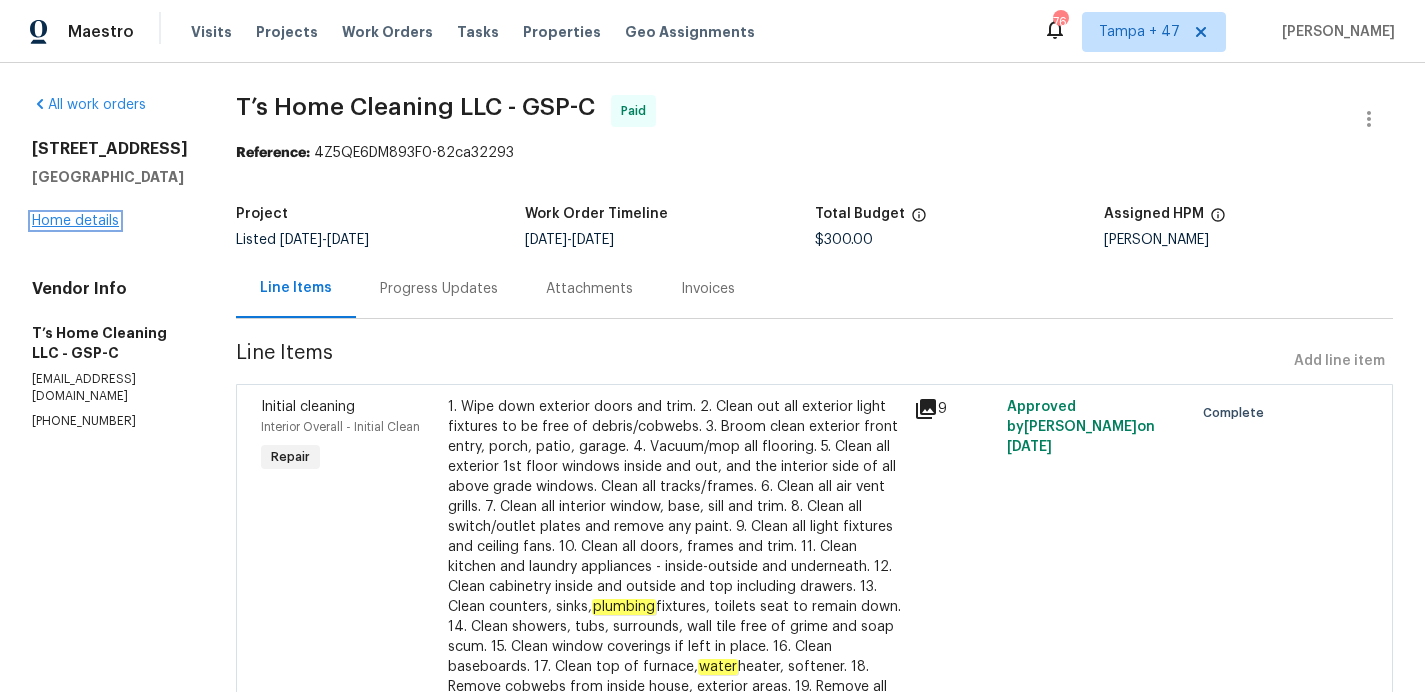 click on "Home details" at bounding box center [75, 221] 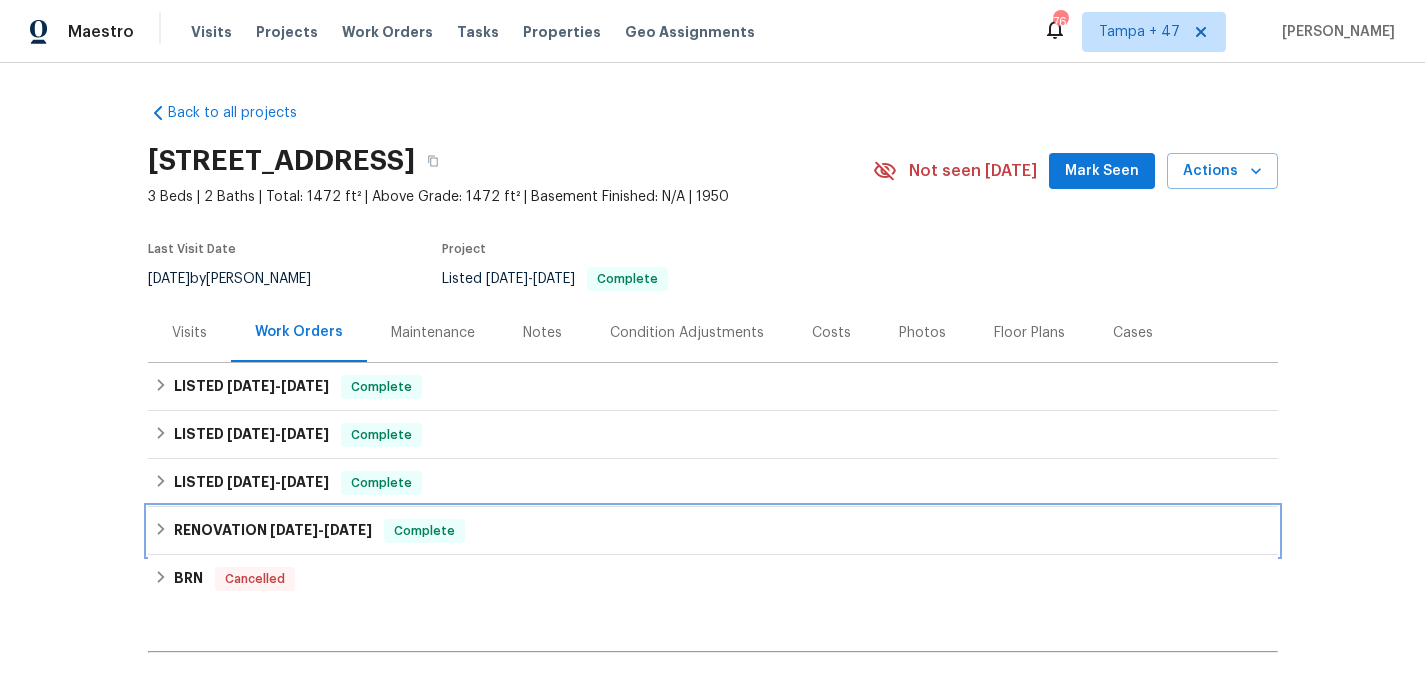 click on "RENOVATION   12/6/24  -  12/10/24 Complete" at bounding box center [713, 531] 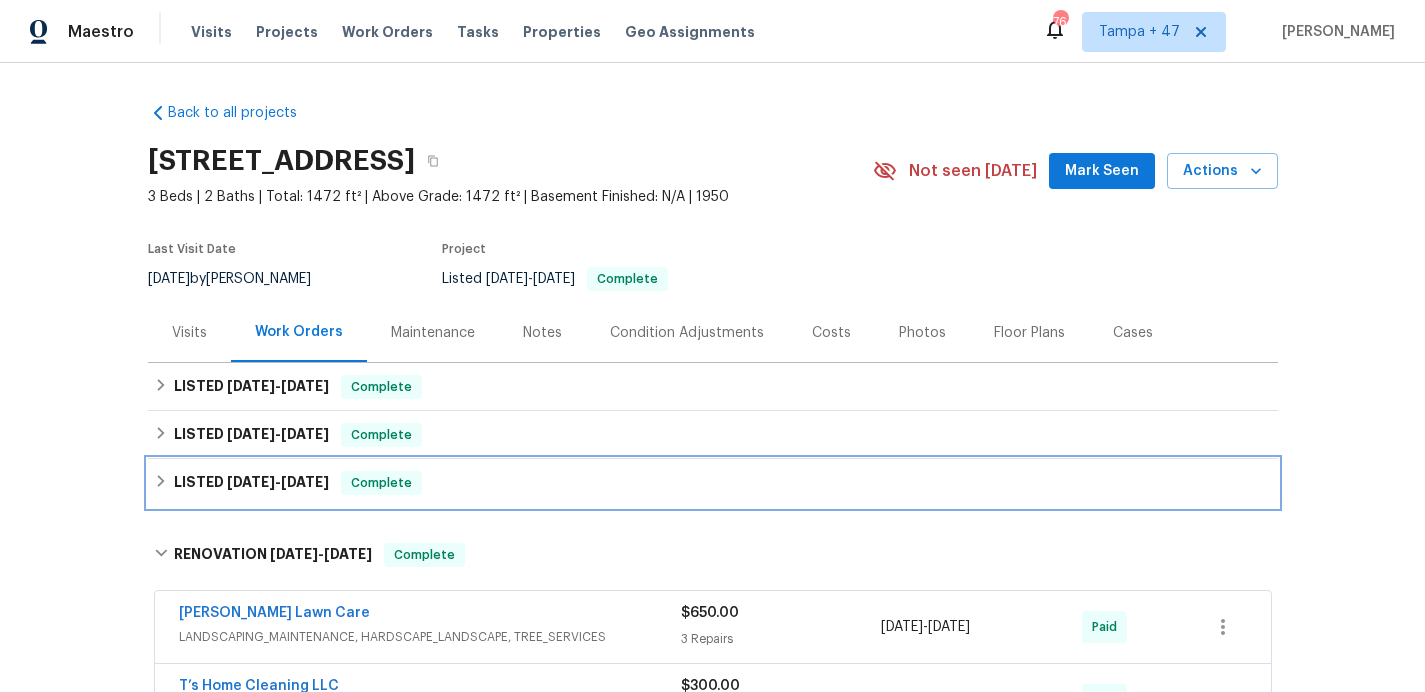 click on "LISTED   12/13/24  -  12/14/24 Complete" at bounding box center (713, 483) 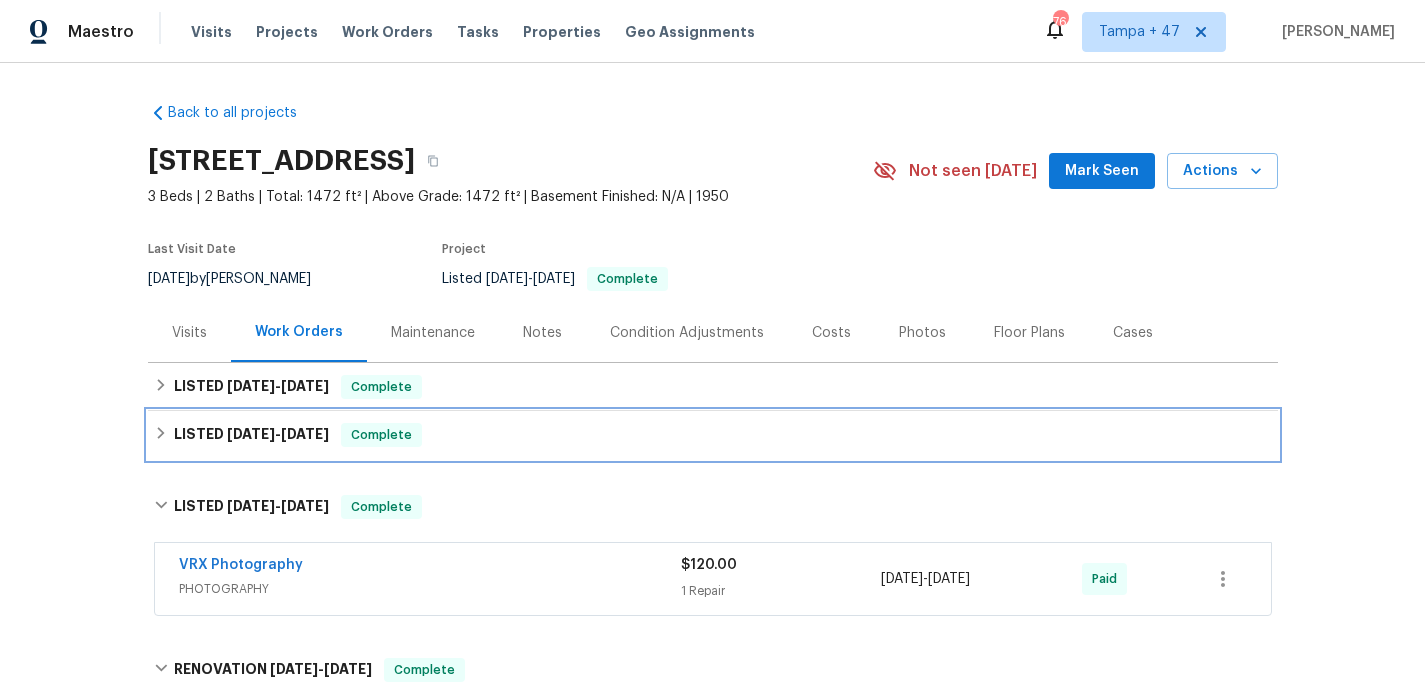 click on "LISTED   12/30/24  -  1/6/25 Complete" at bounding box center [713, 435] 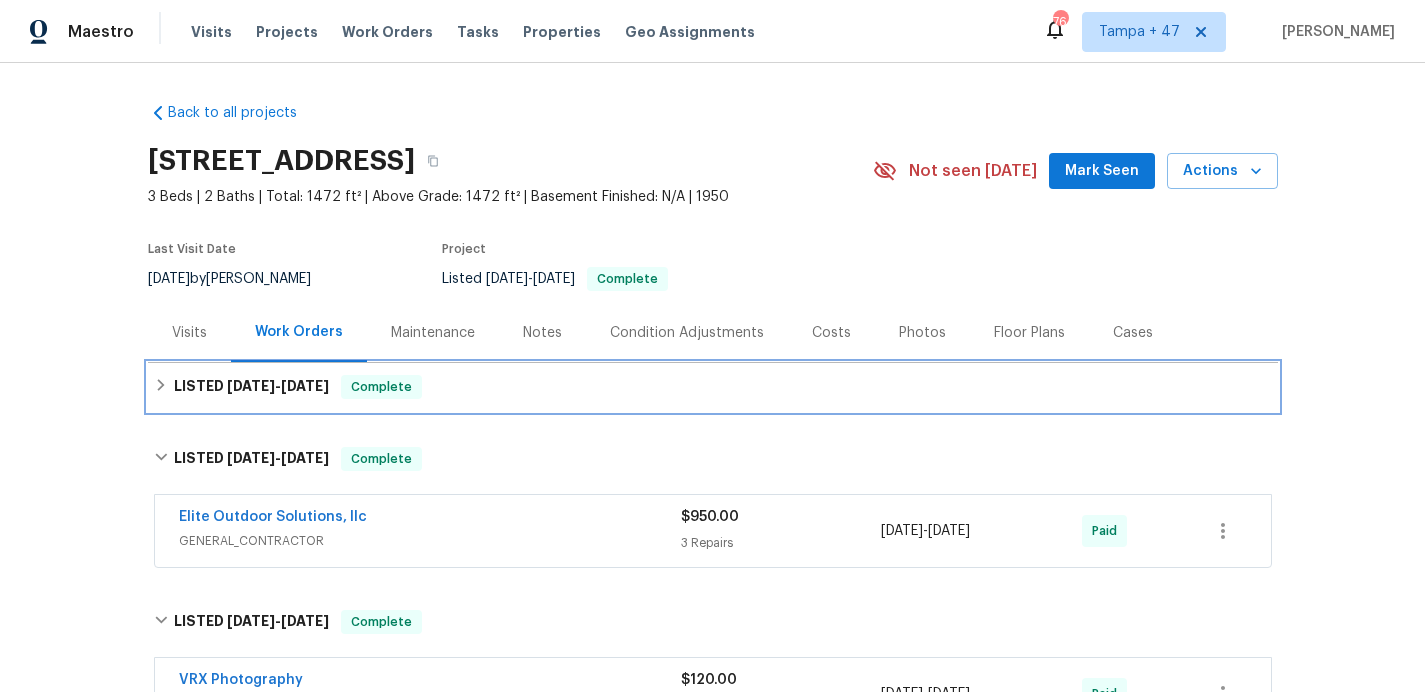 click on "LISTED   6/25/25  -  6/26/25 Complete" at bounding box center [713, 387] 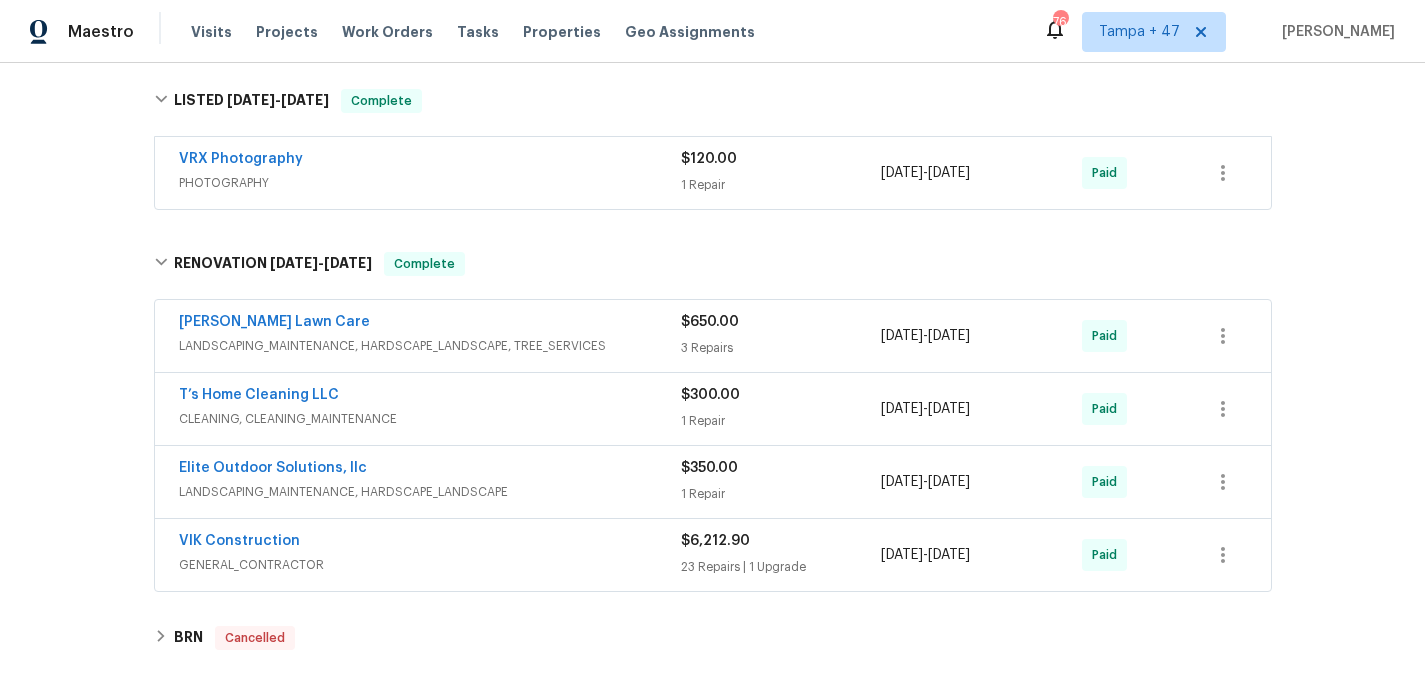 scroll, scrollTop: 912, scrollLeft: 0, axis: vertical 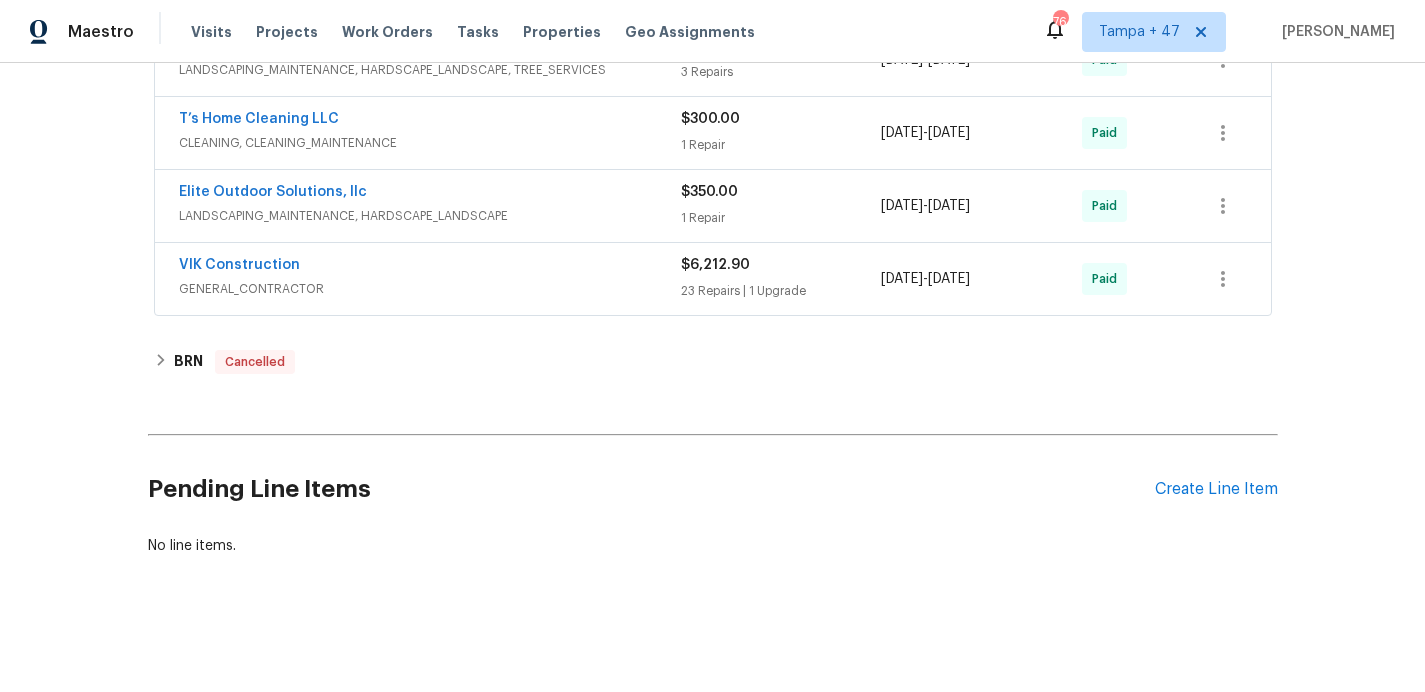 click on "GENERAL_CONTRACTOR" at bounding box center (430, 289) 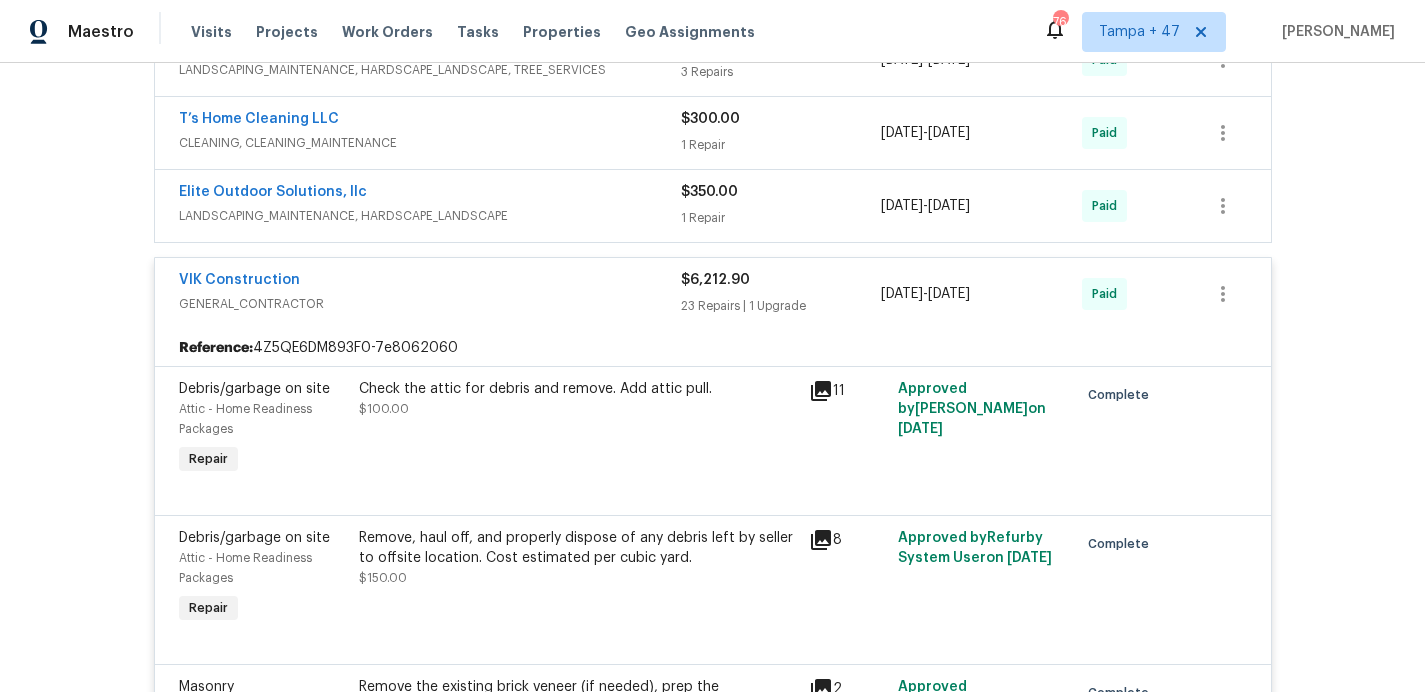 click on "LANDSCAPING_MAINTENANCE, HARDSCAPE_LANDSCAPE" at bounding box center (430, 216) 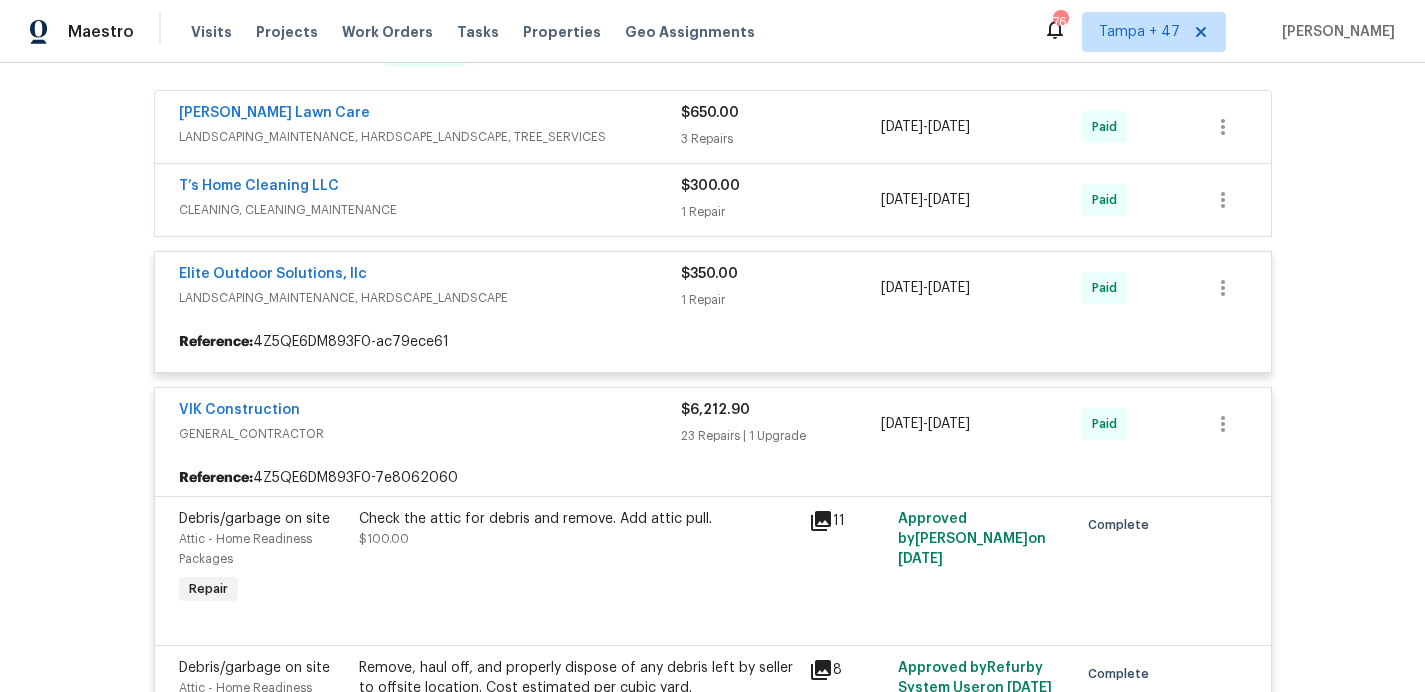 scroll, scrollTop: 750, scrollLeft: 0, axis: vertical 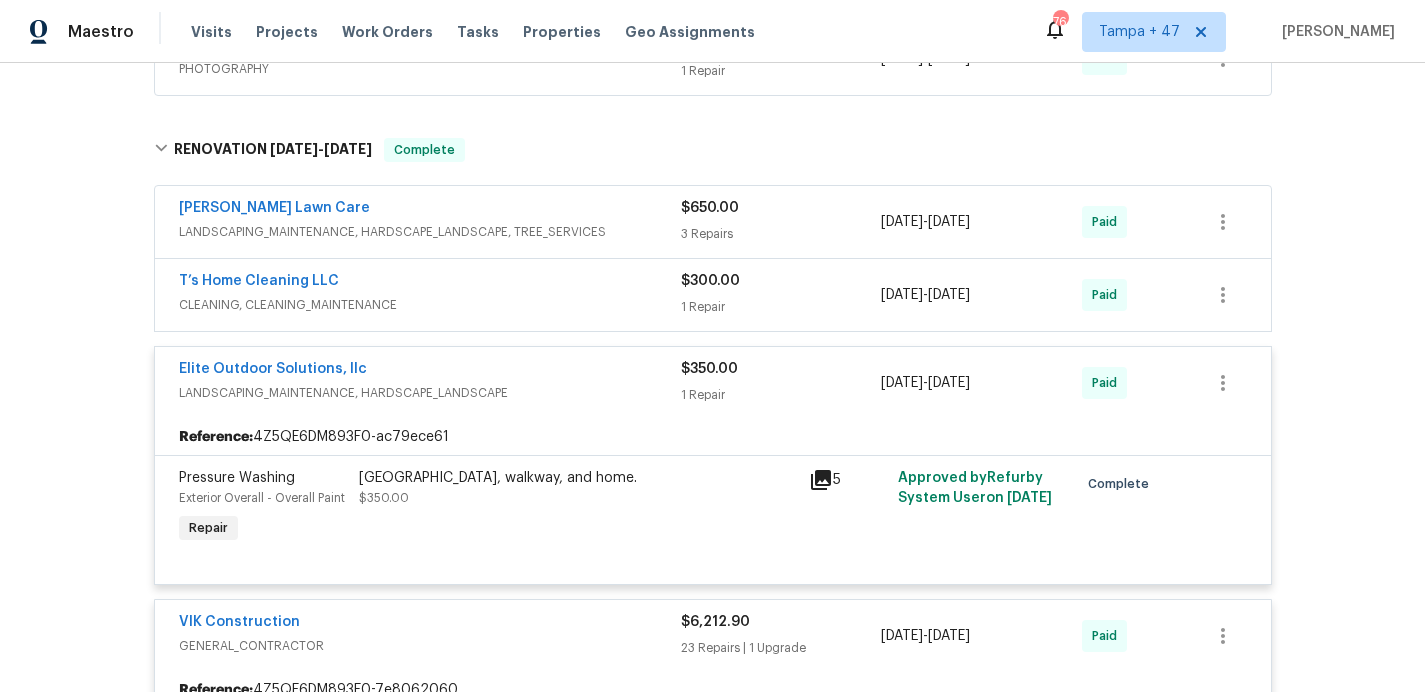 click on "CLEANING, CLEANING_MAINTENANCE" at bounding box center [430, 305] 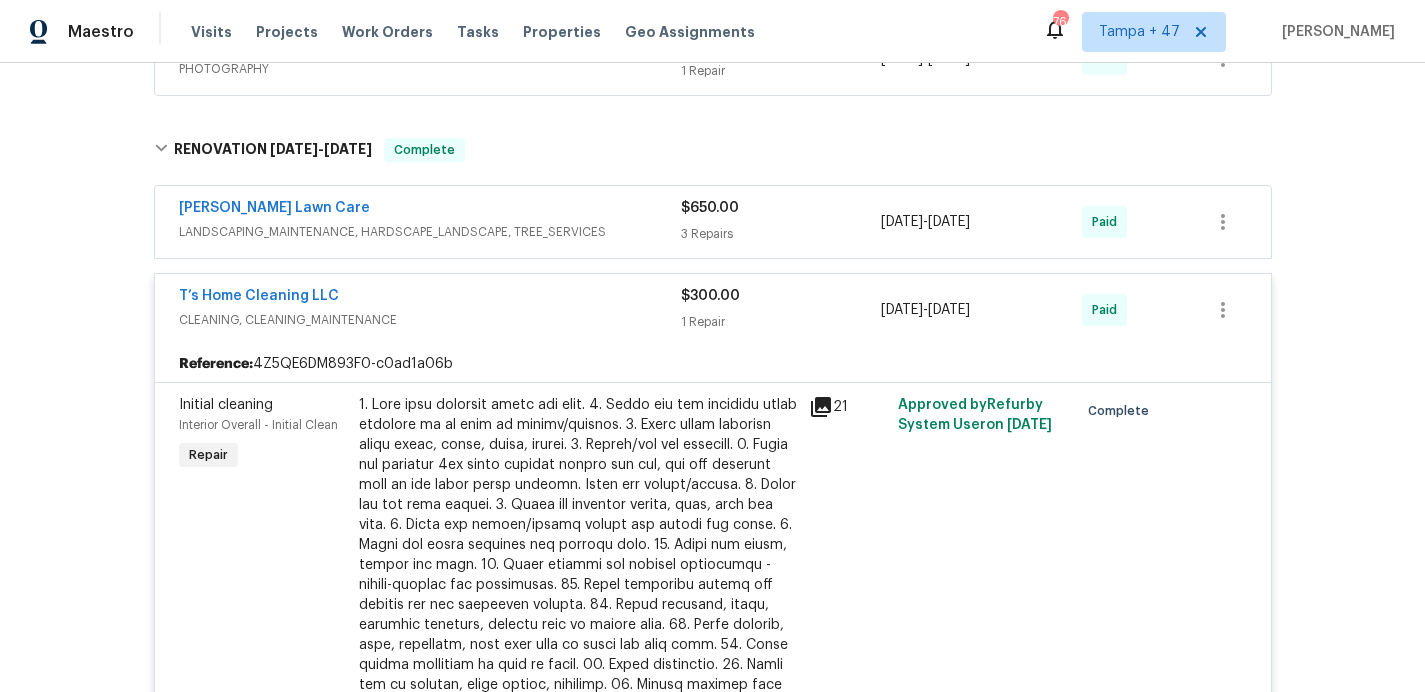click on "LANDSCAPING_MAINTENANCE, HARDSCAPE_LANDSCAPE, TREE_SERVICES" at bounding box center (430, 232) 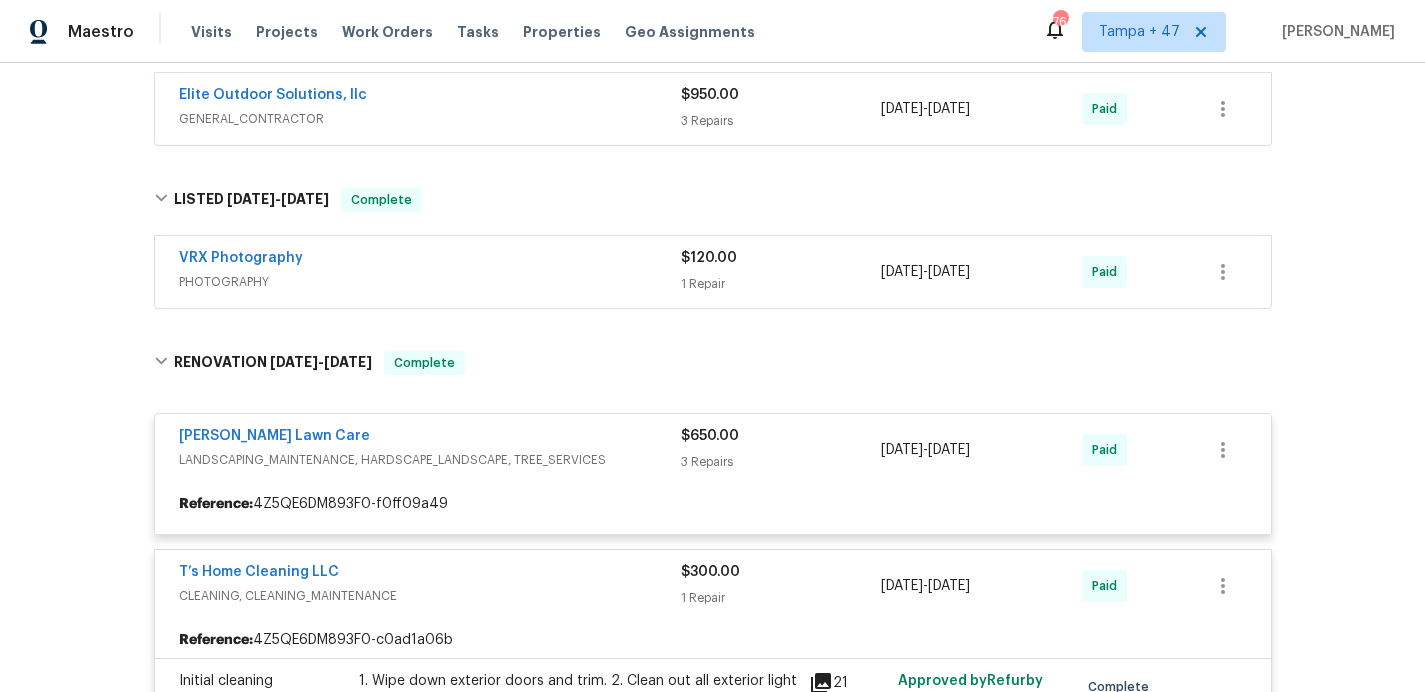 click on "VRX Photography" at bounding box center [430, 260] 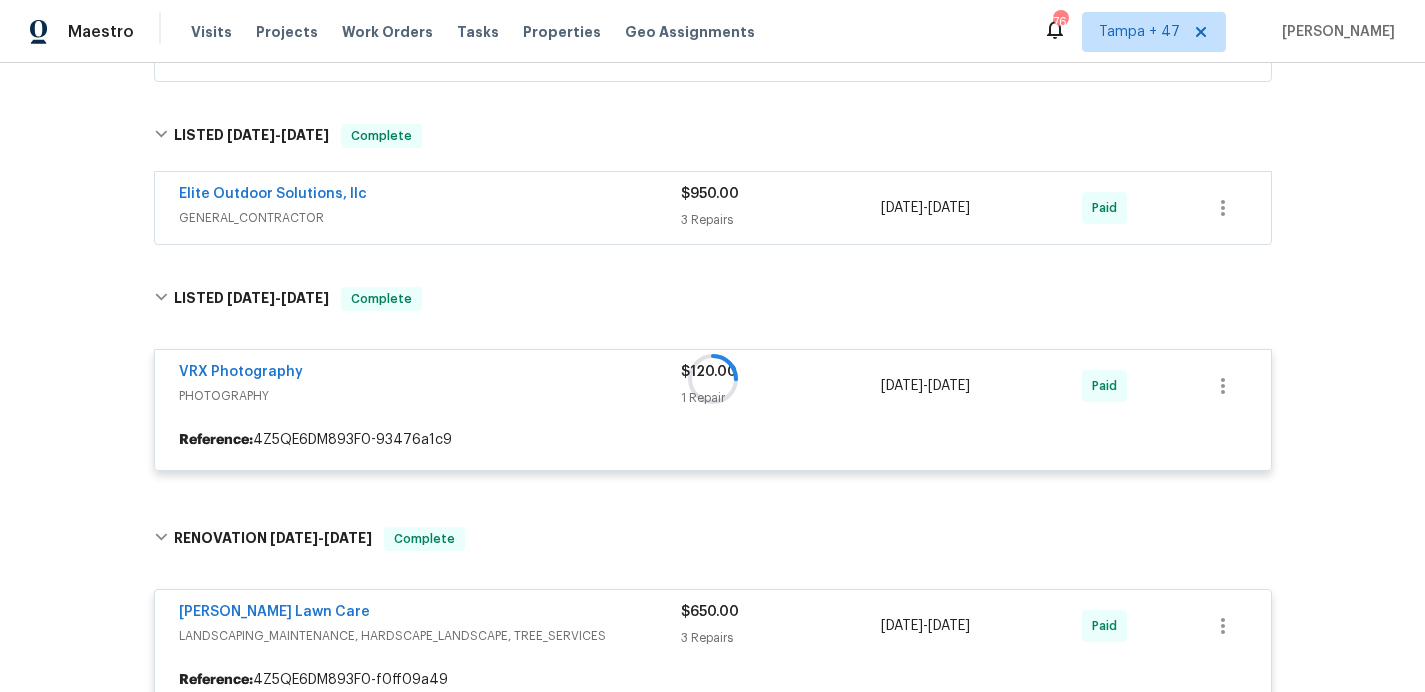 scroll, scrollTop: 363, scrollLeft: 0, axis: vertical 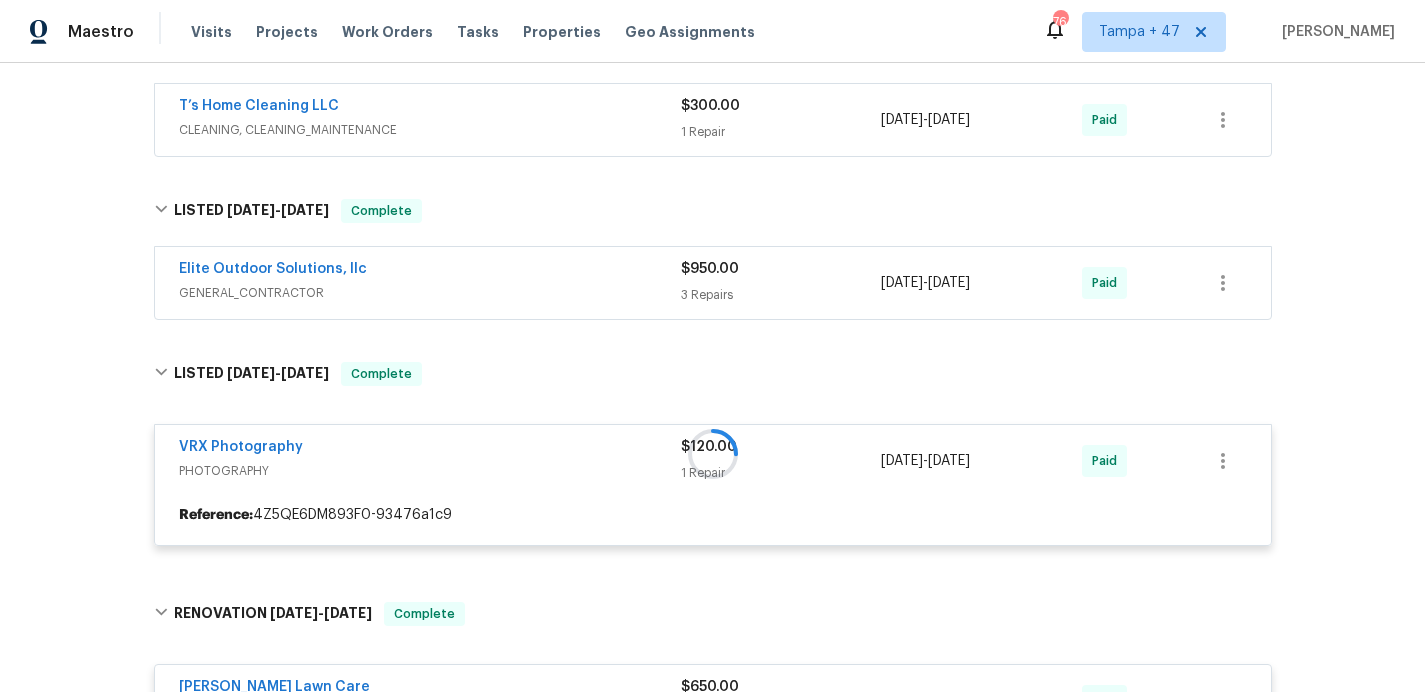 click on "GENERAL_CONTRACTOR" at bounding box center (430, 293) 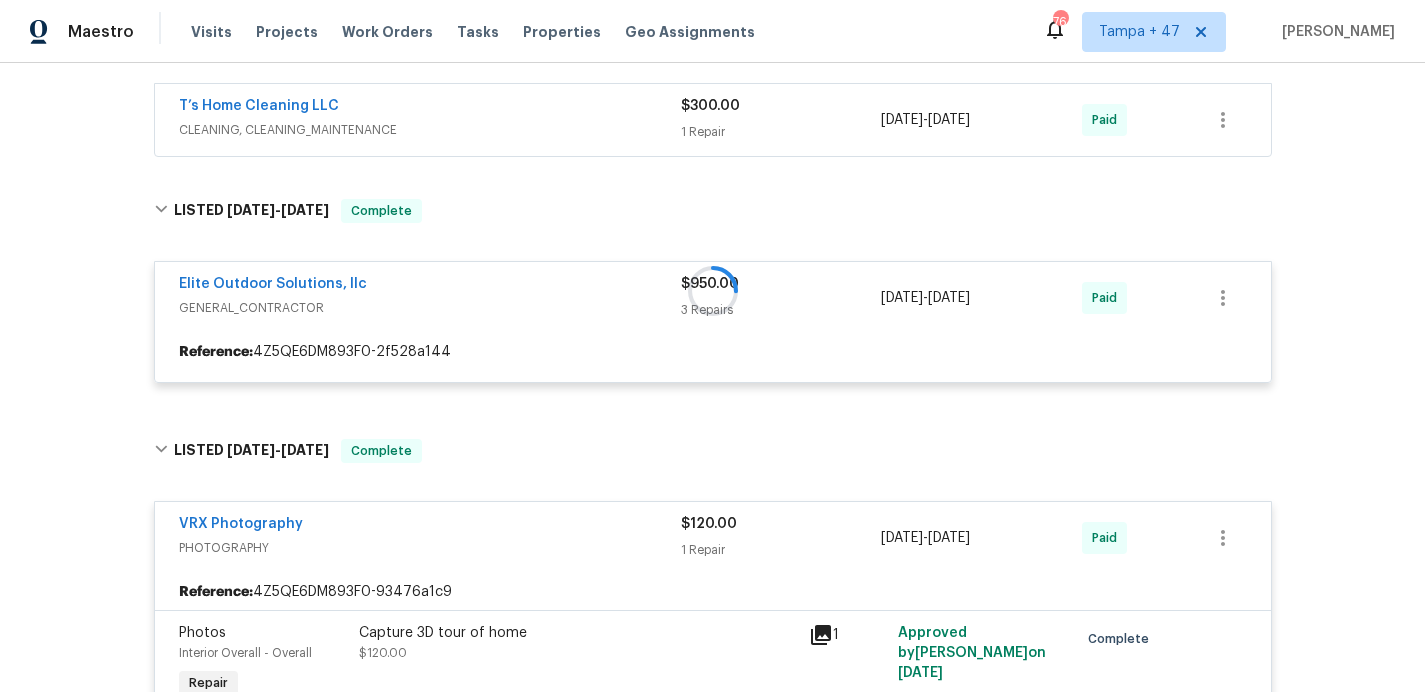 click on "T’s Home Cleaning LLC" at bounding box center [430, 108] 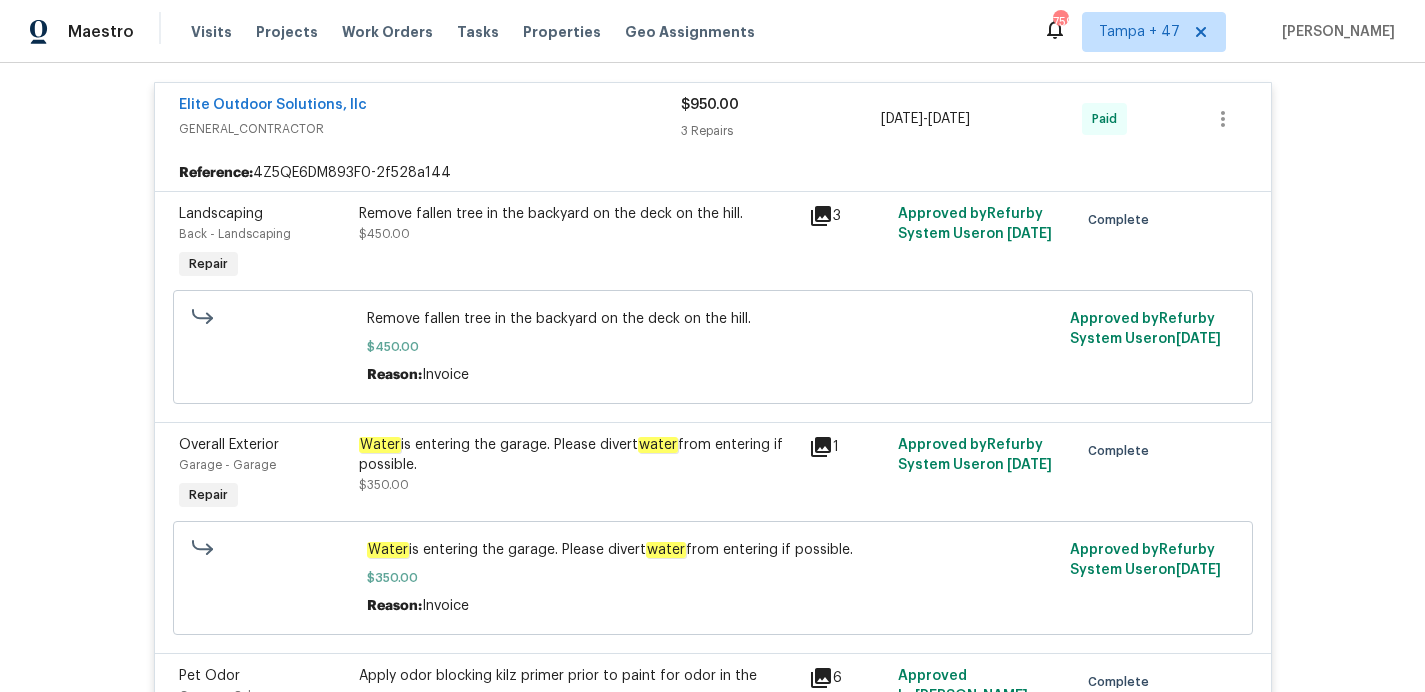 scroll, scrollTop: 1408, scrollLeft: 0, axis: vertical 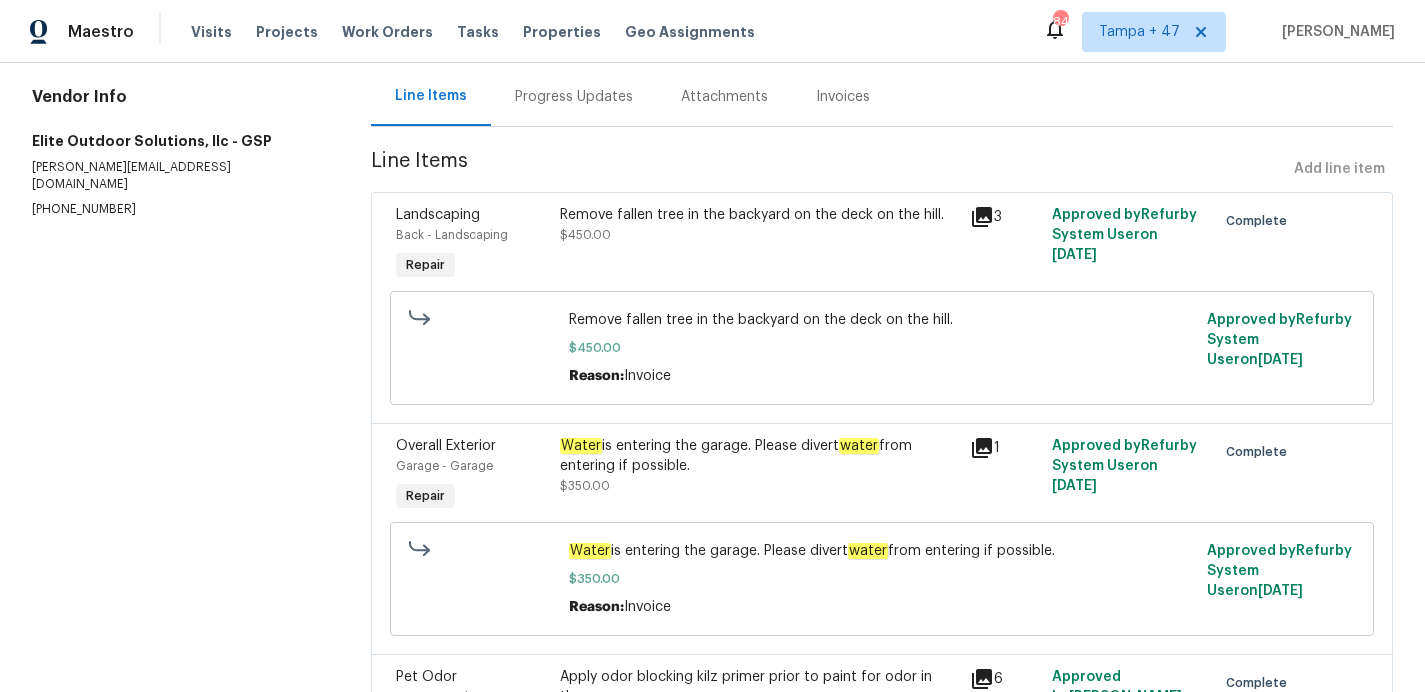 click on "Progress Updates" at bounding box center (574, 97) 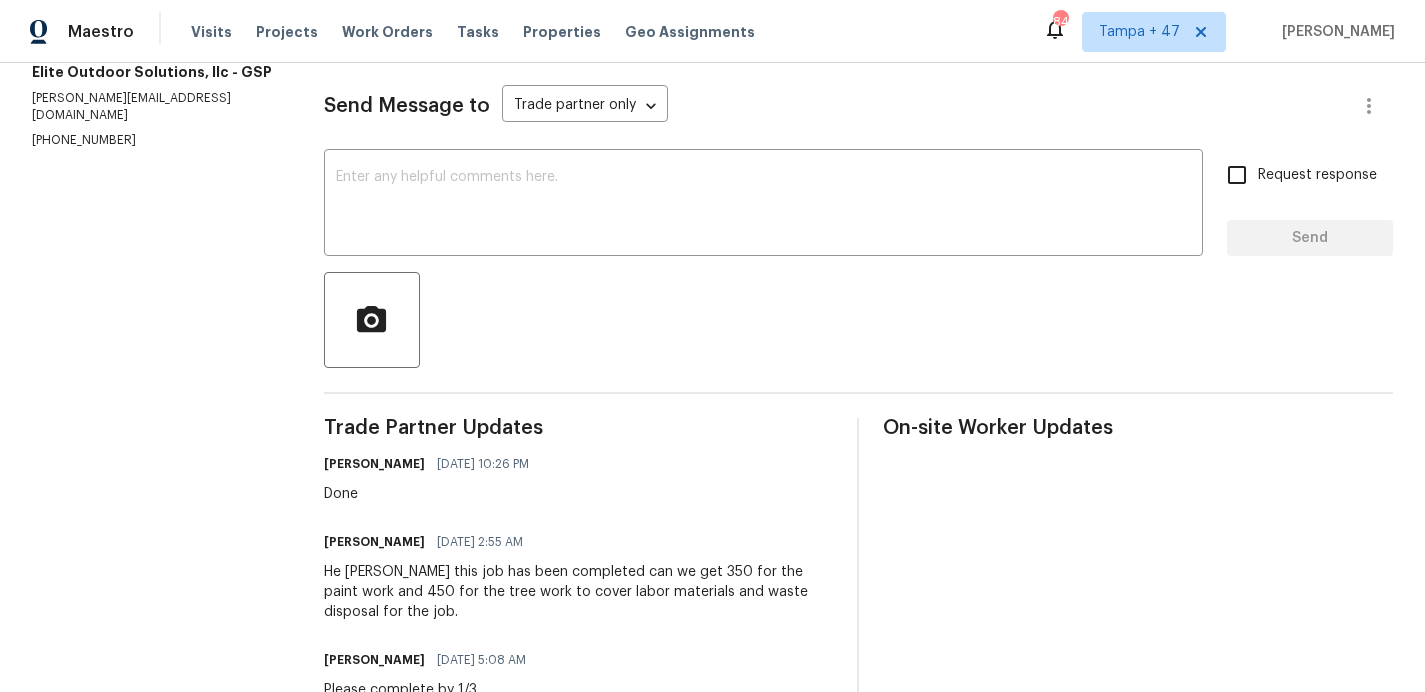 scroll, scrollTop: 325, scrollLeft: 0, axis: vertical 